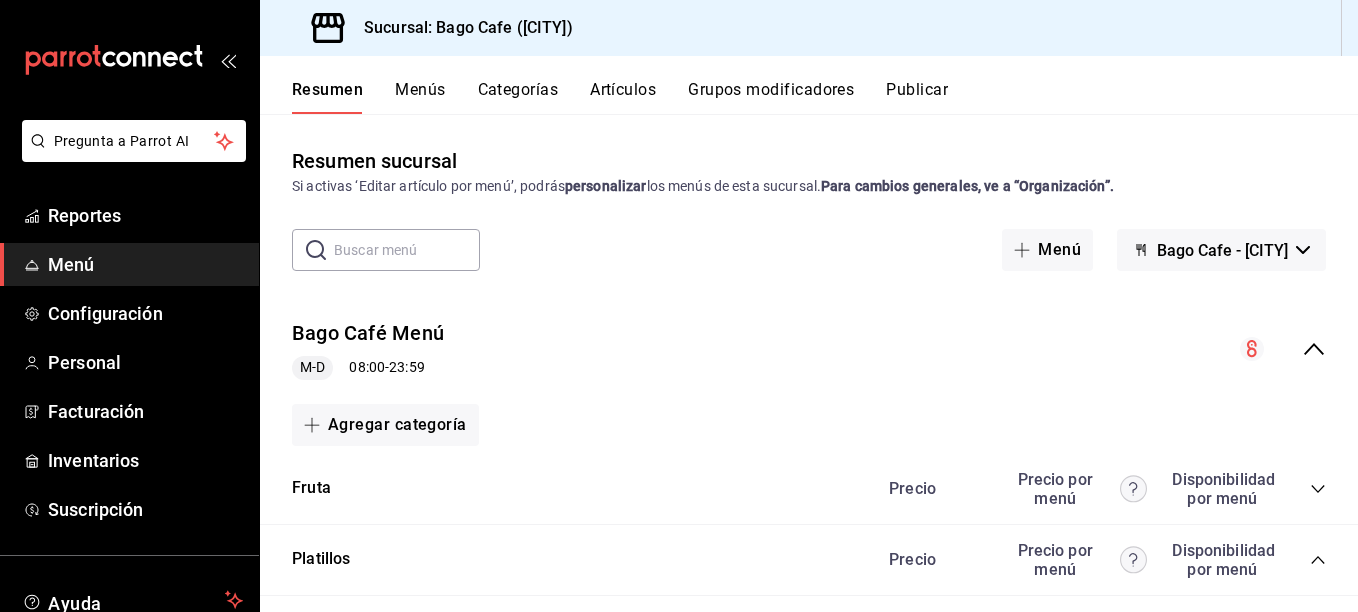 scroll, scrollTop: 0, scrollLeft: 0, axis: both 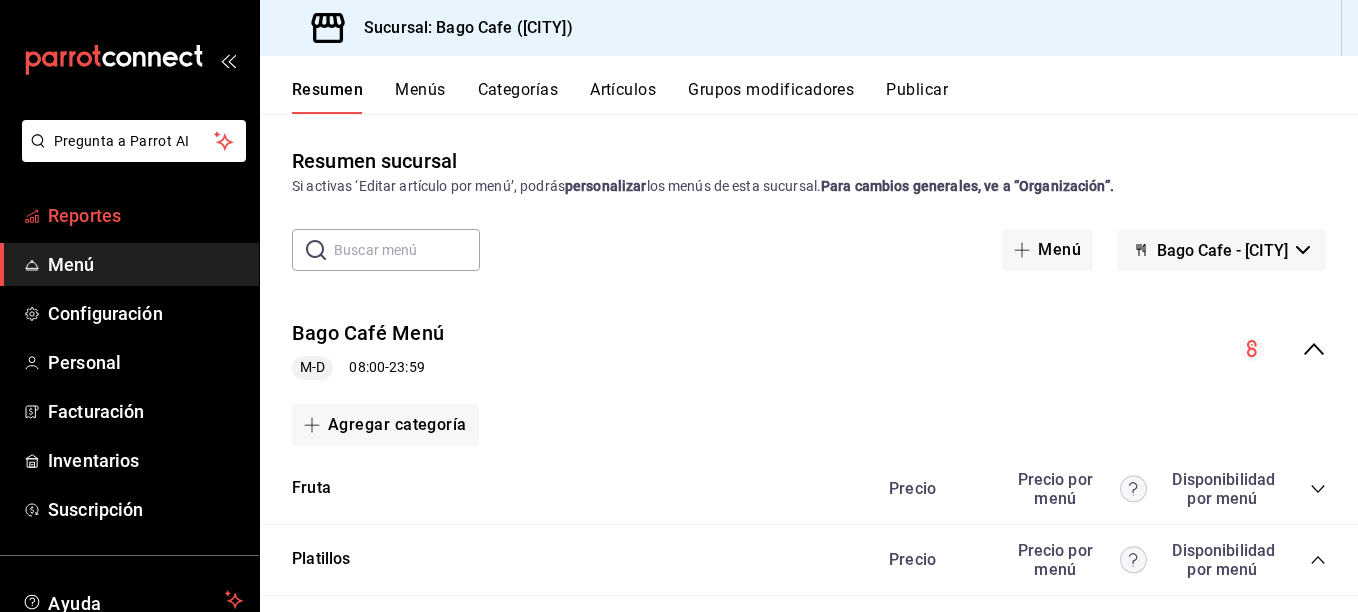 click on "Reportes" at bounding box center (145, 215) 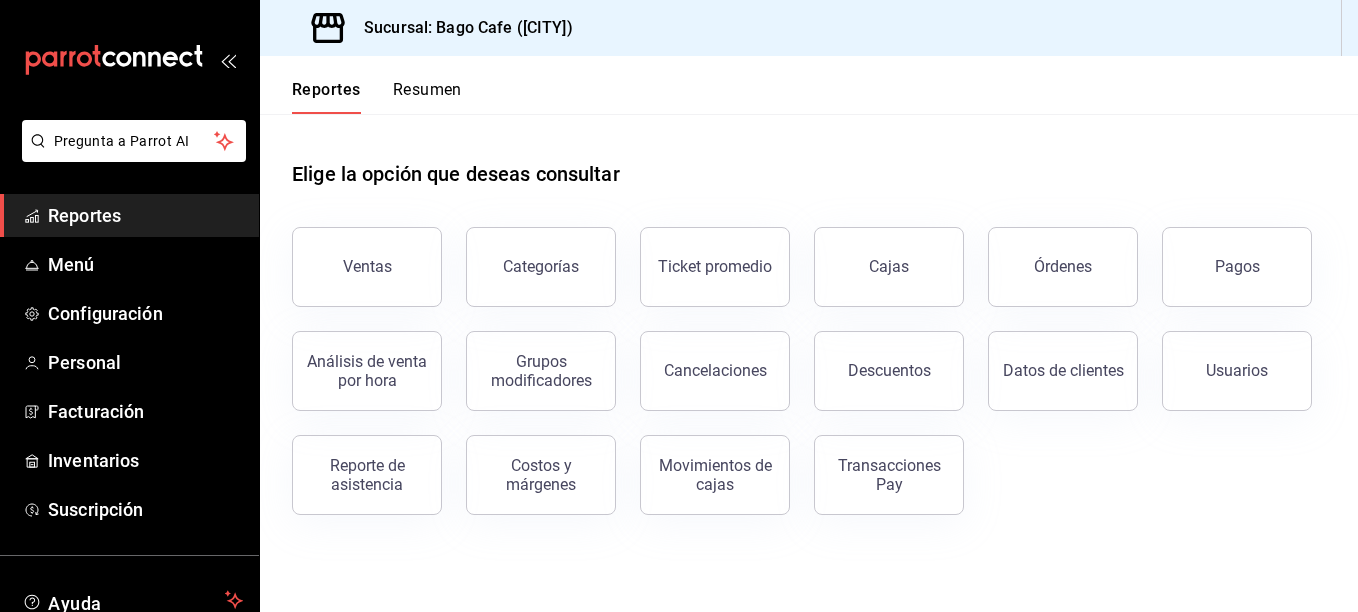 click on "Reportes" at bounding box center [145, 215] 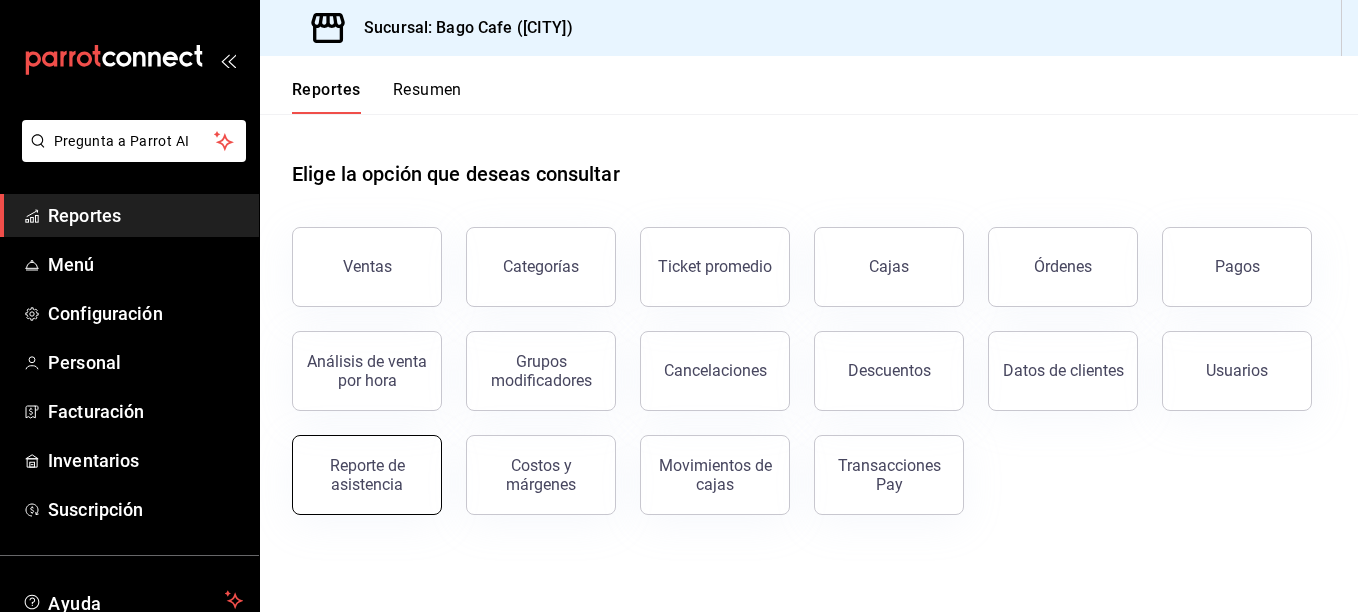 click on "Reporte de asistencia" at bounding box center [367, 475] 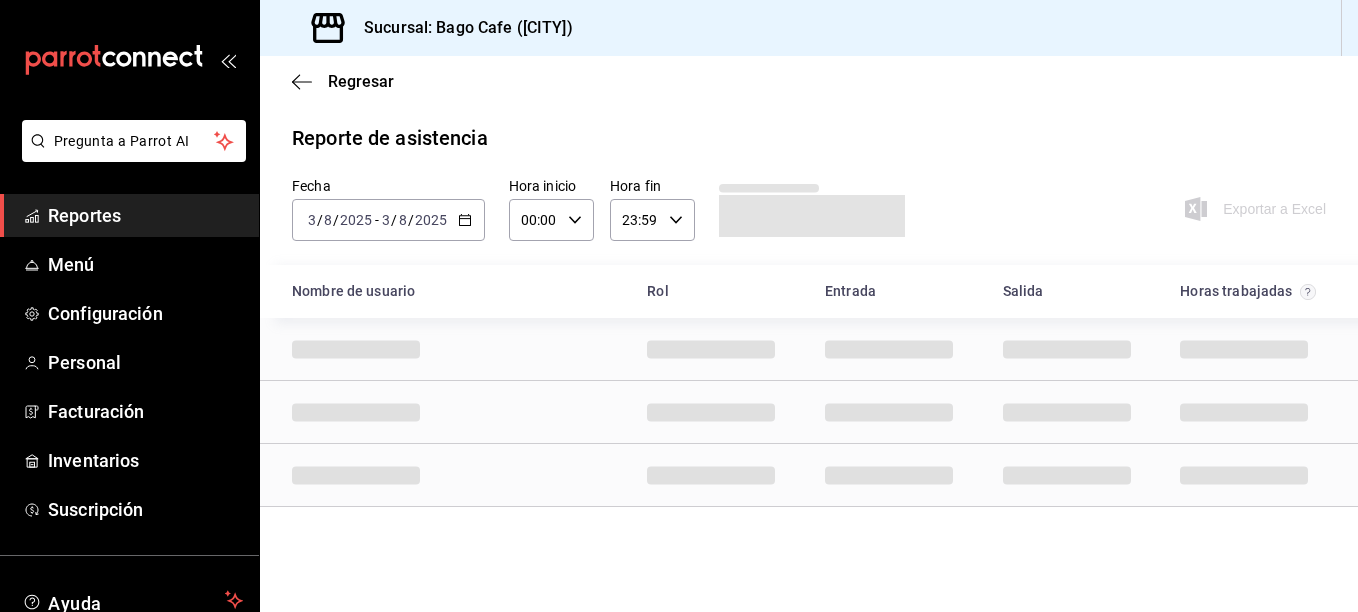 click on "2025-08-03 3 / 8 / 2025 - 2025-08-03 3 / 8 / 2025" at bounding box center [388, 220] 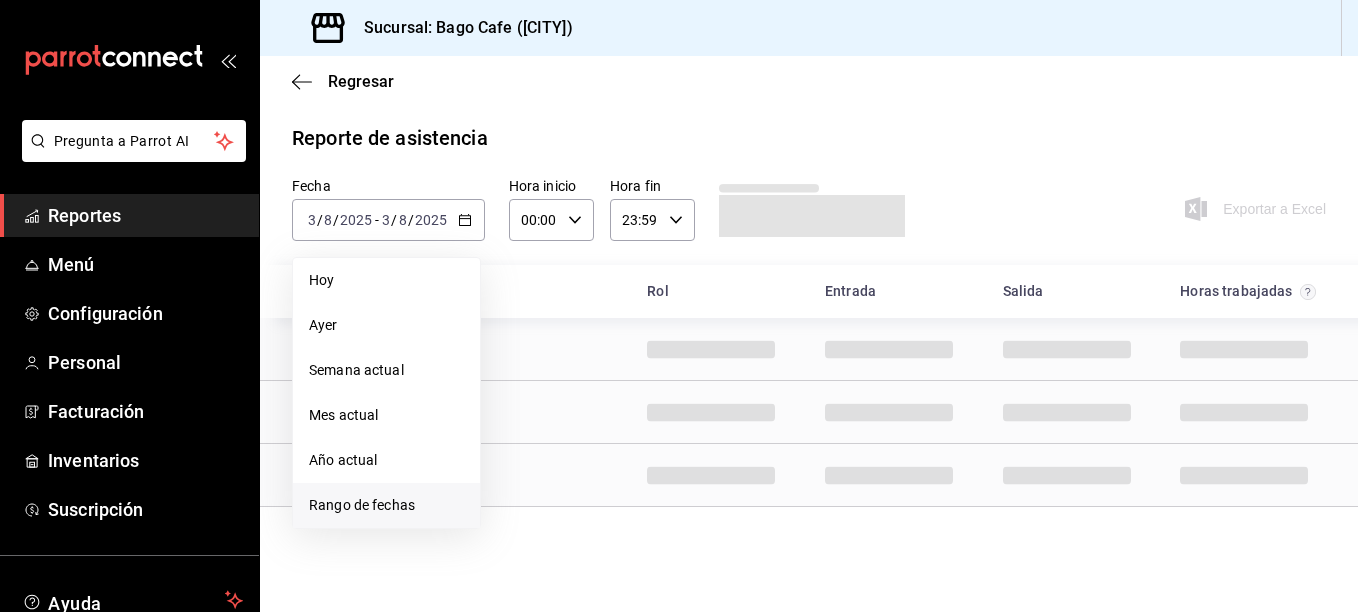 click on "Rango de fechas" at bounding box center [386, 505] 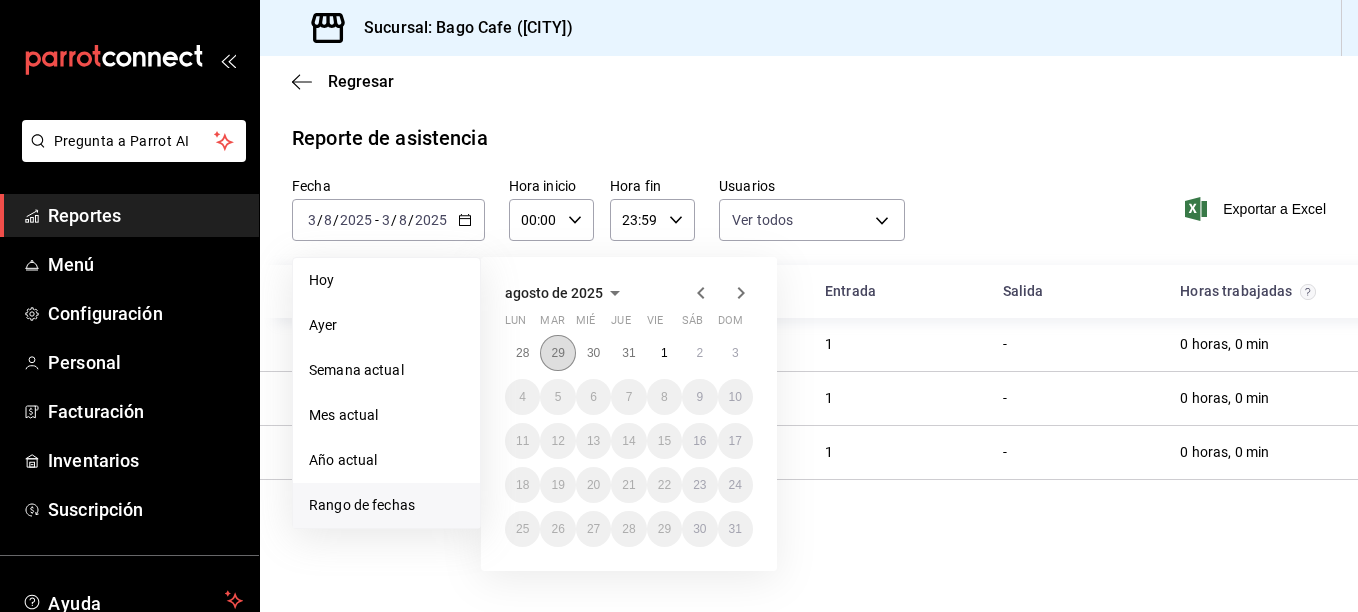 click on "29" at bounding box center (557, 353) 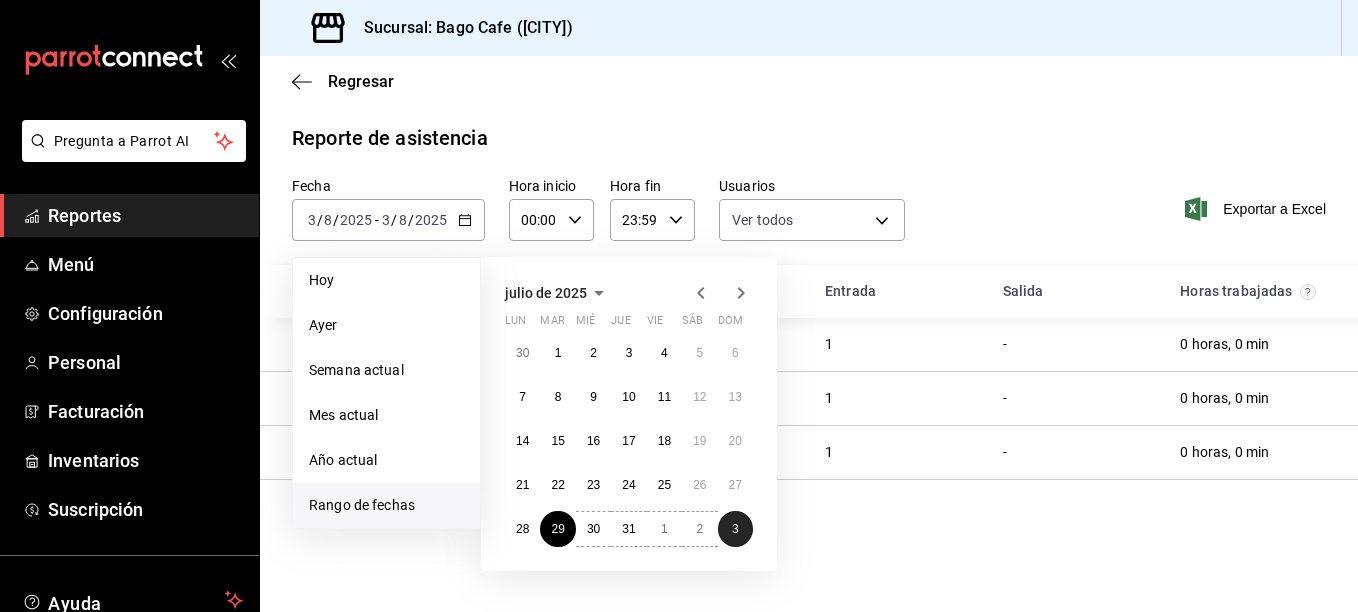 click on "3" at bounding box center (735, 529) 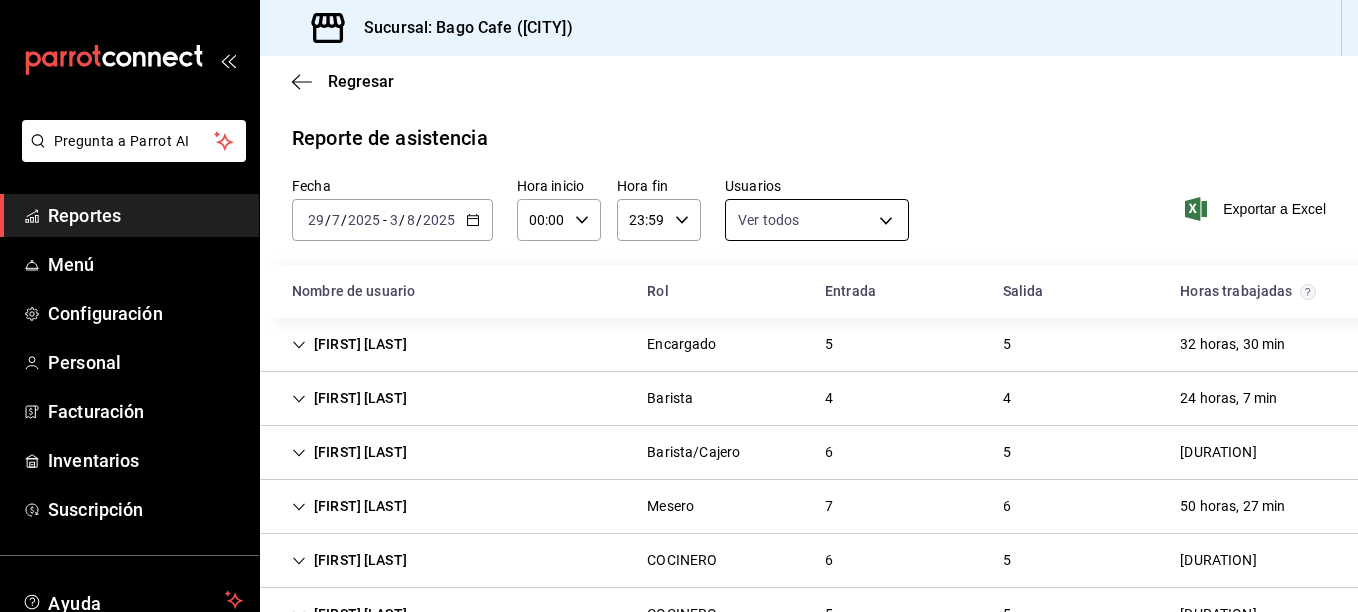 click on "Pregunta a Parrot AI Reportes   Menú   Configuración   Personal   Facturación   Inventarios   Suscripción   Ayuda Recomienda Parrot   [FIRST] [LAST]   Sugerir nueva función   Sucursal: Bago Cafe ([CITY]) Regresar Reporte de asistencia Fecha [DATE] [DATE] - [DATE] [DATE]   [DATE] / [DATE] / [DATE] Hora inicio [TIME] Hora inicio Hora fin [TIME] Hora fin Usuarios Ver todos [UUID],[UUID],[UUID],[UUID],[UUID],[UUID],[UUID],[UUID],[UUID]" at bounding box center [679, 306] 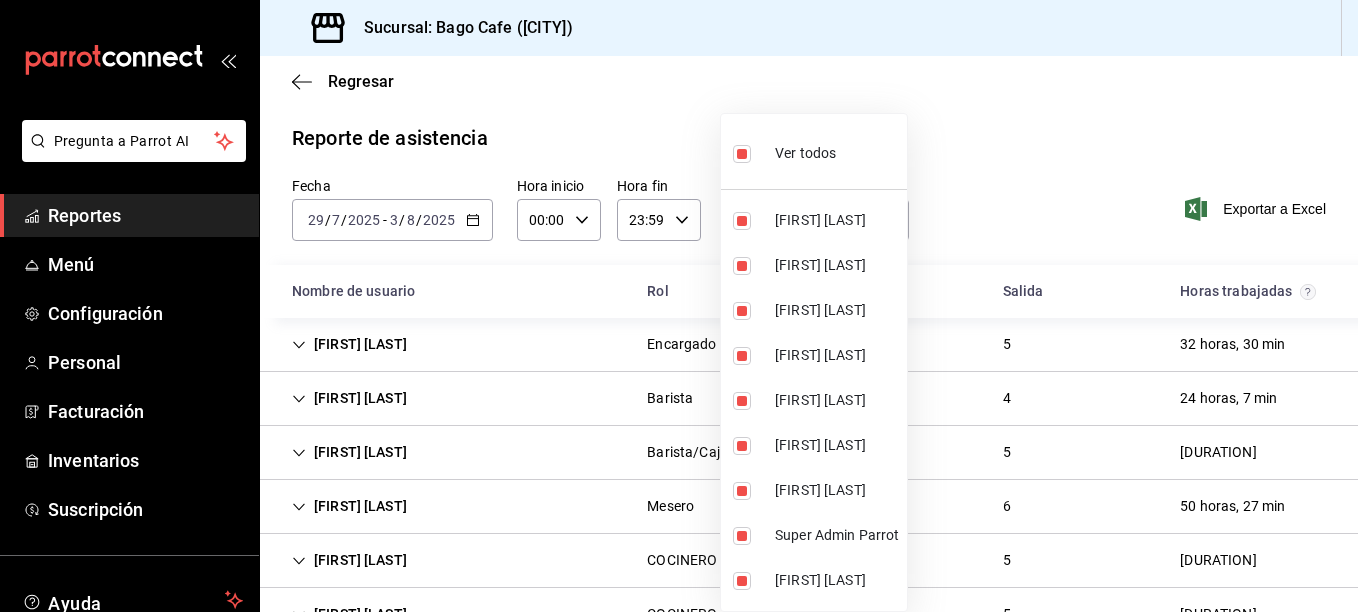click at bounding box center (742, 154) 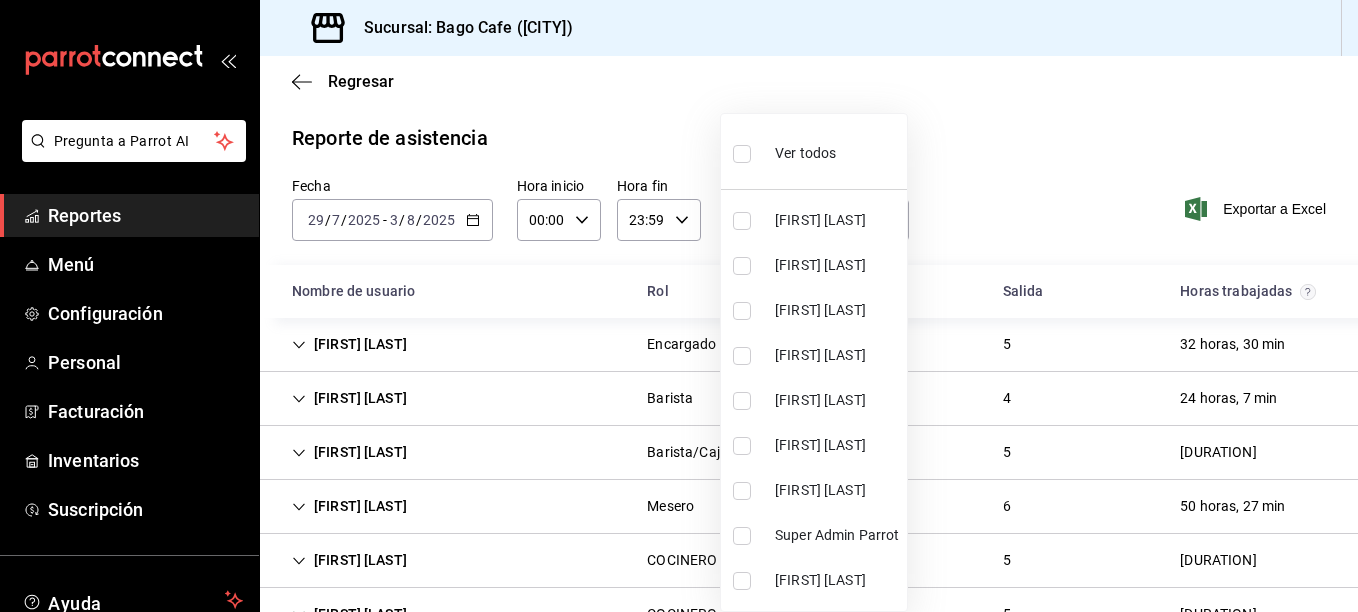 click at bounding box center (742, 356) 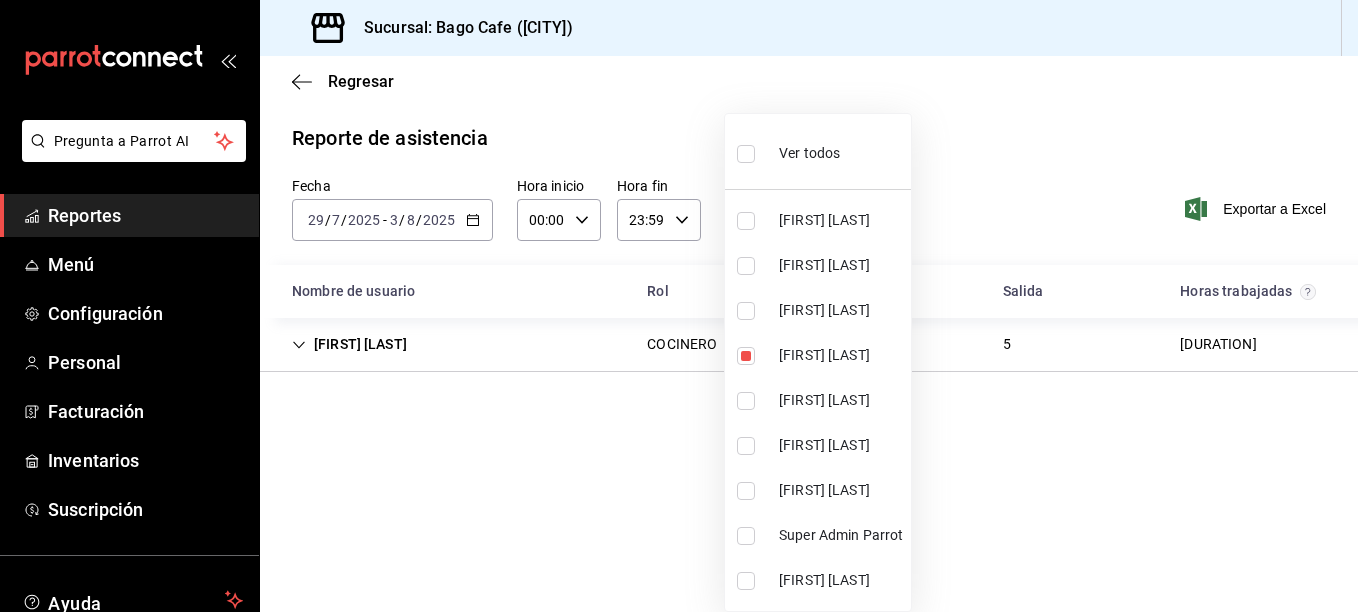 click at bounding box center [750, 311] 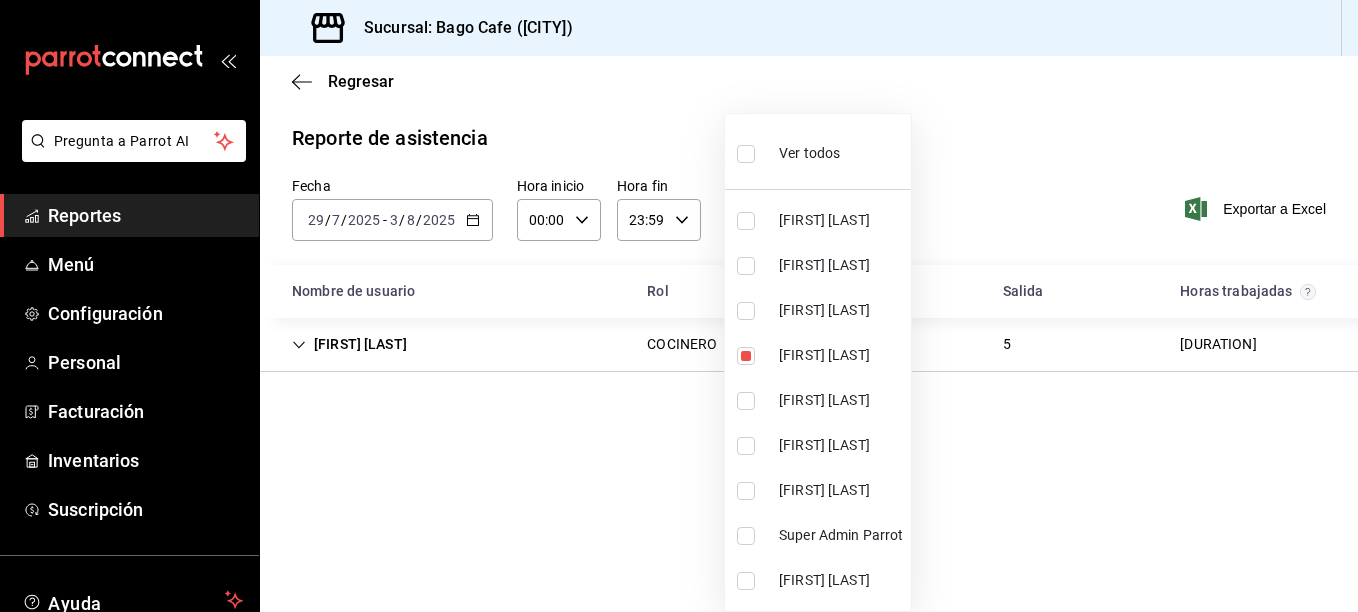 click at bounding box center [746, 311] 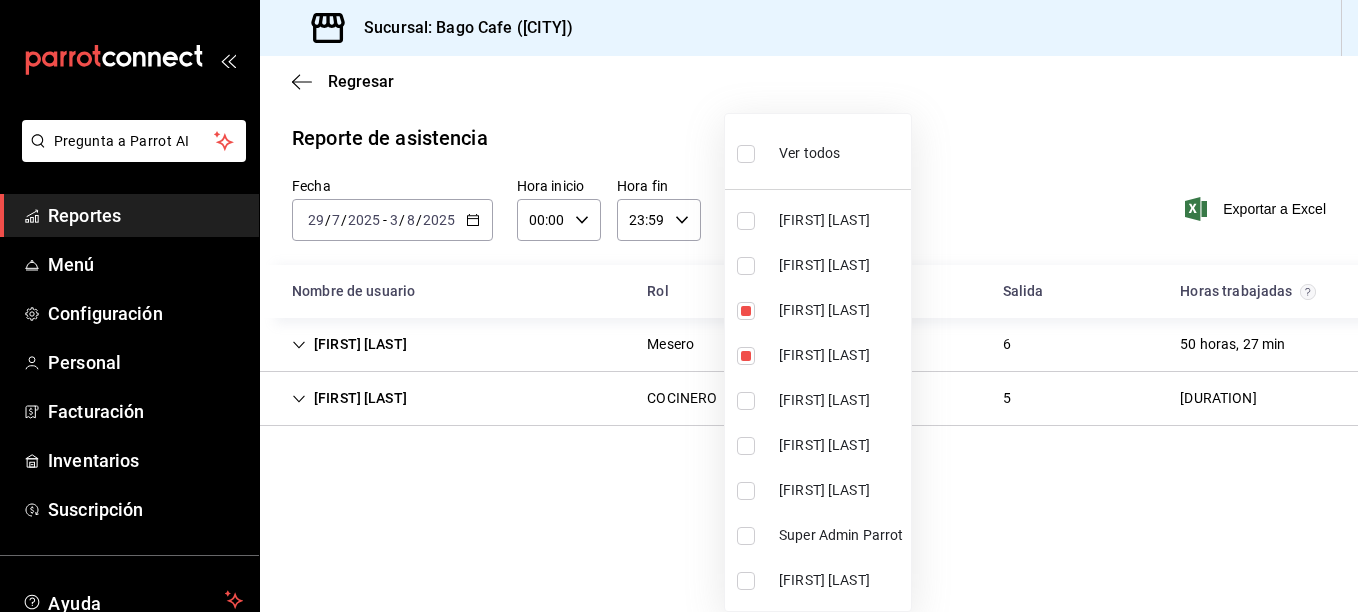 click at bounding box center [746, 581] 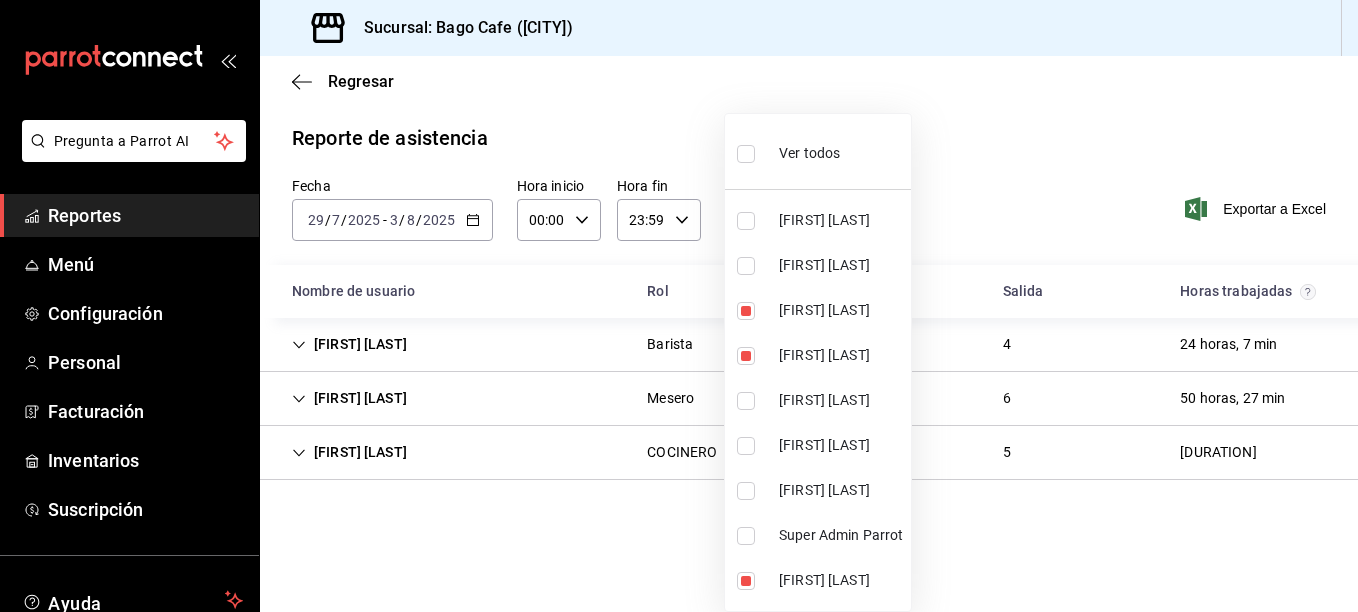 click at bounding box center [679, 306] 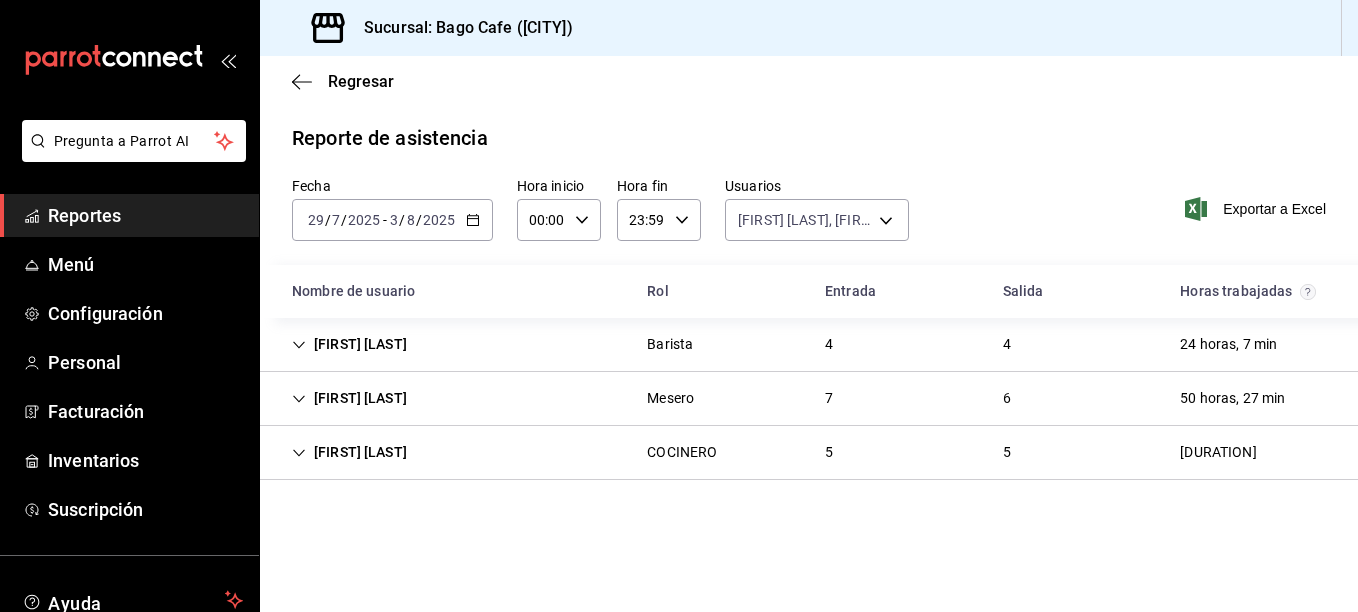 click 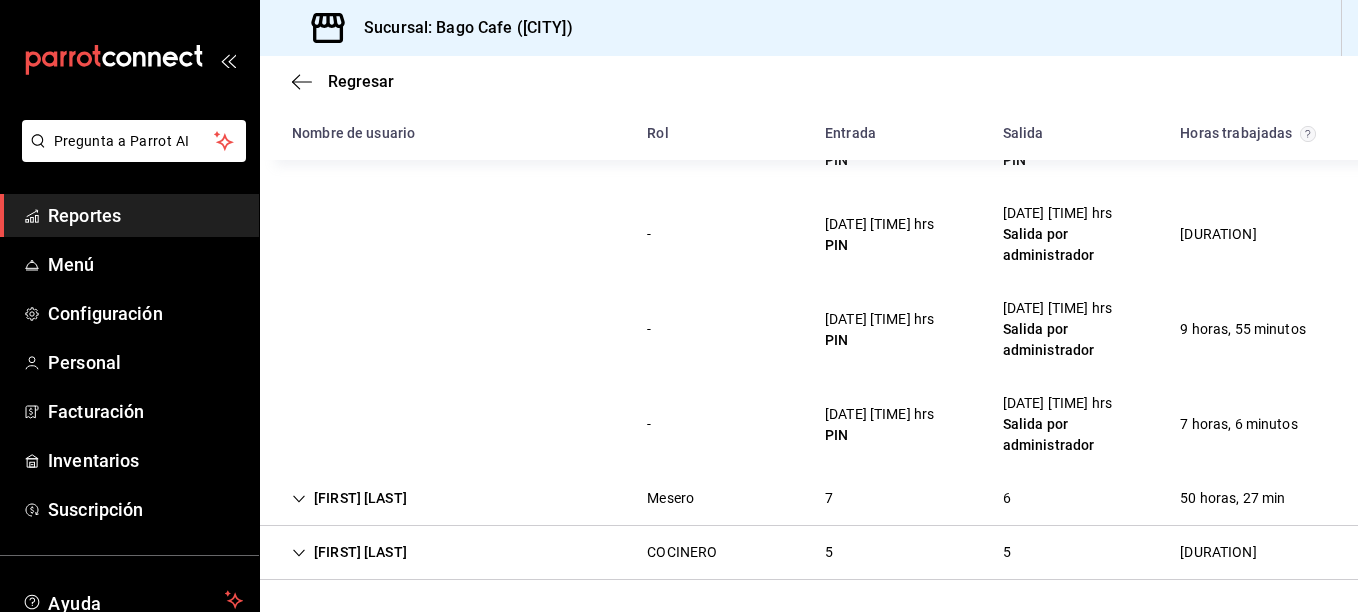 scroll, scrollTop: 0, scrollLeft: 0, axis: both 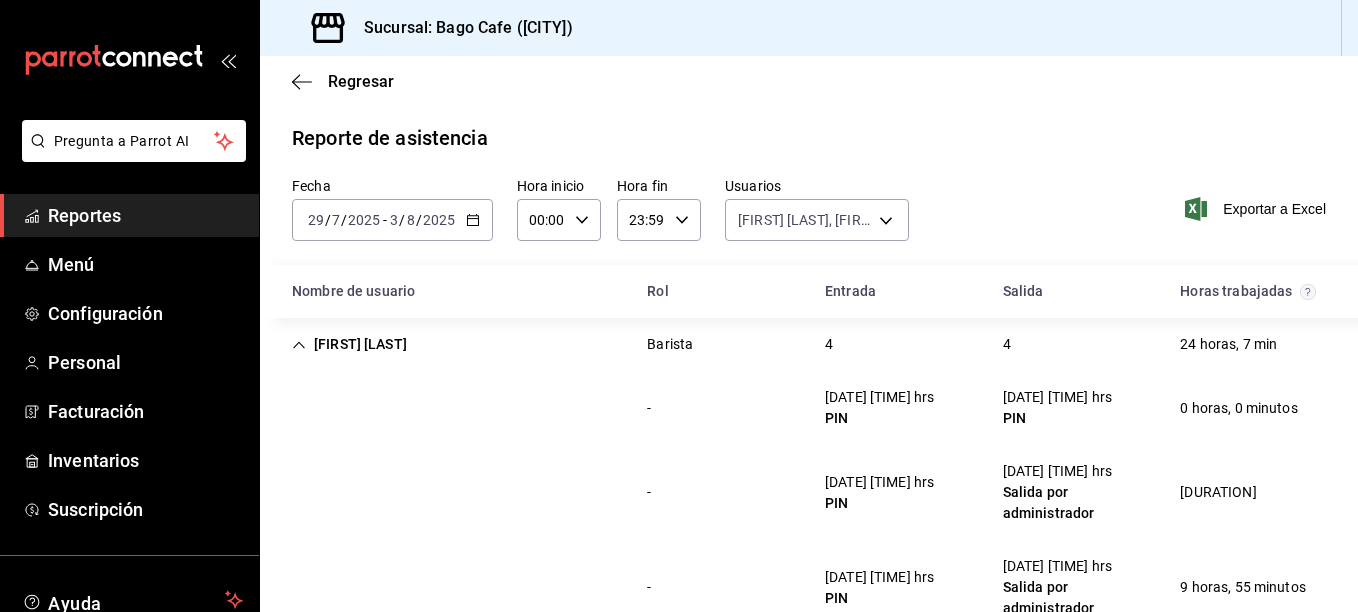 click 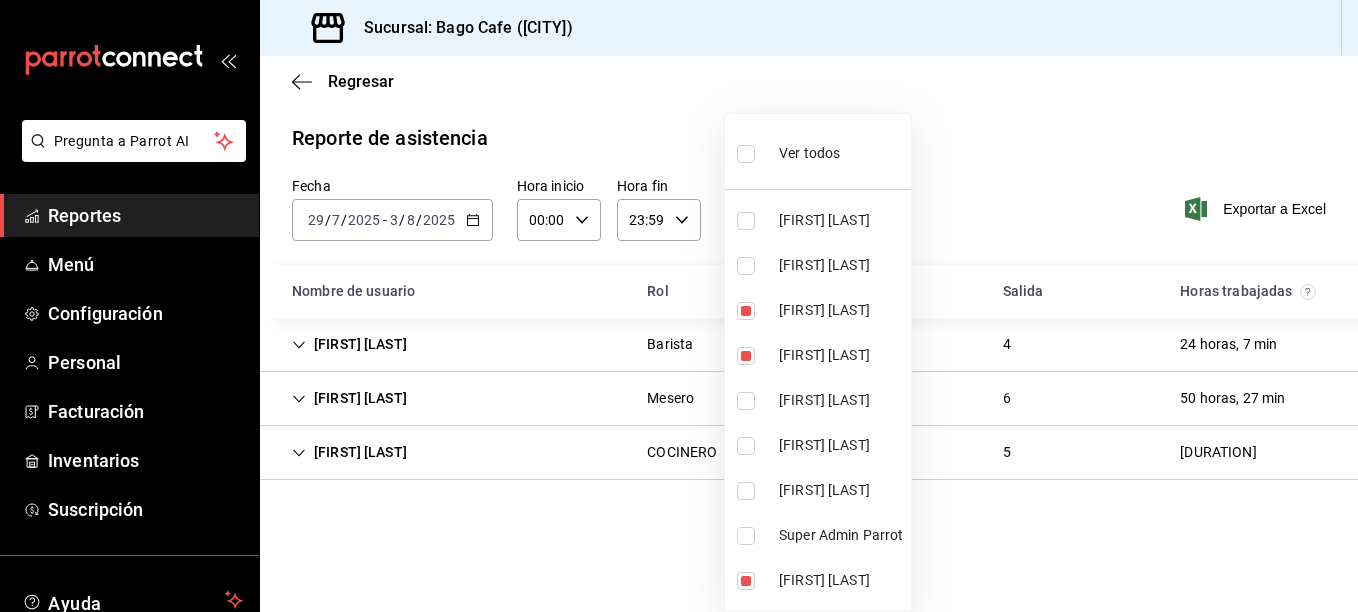 click on "Pregunta a Parrot AI Reportes   Menú   Configuración   Personal   Facturación   Inventarios   Suscripción   Ayuda Recomienda Parrot   [FIRST] [LAST]   Sugerir nueva función   Sucursal: Bago Cafe ([CITY]) Regresar Reporte de asistencia Fecha [DATE] [DATE] [DATE] / [DATE] / [DATE] - [DATE] [DATE] [DATE] [DATE] / [DATE] / [DATE] Hora inicio [TIME] Hora inicio Hora fin [TIME] Hora fin Usuarios [FIRST] [LAST], [FIRST] [LAST], [FIRST] [LAST] [UUID],[UUID],[UUID],[UUID],[UUID],[UUID],[UUID],[UUID],[UUID] Exportar a Excel Nombre de usuario Rol Entrada Salida Horas trabajadas   [FIRST] [LAST] Barista [TIME] [TIME] [DURATION]   hrs PIN [DATE] [TIME]   hrs PIN [DURATION] - [DATE] [TIME]   hrs Salida por administrador [DURATION] - [DATE] [TIME]   hrs PIN [DATE] [TIME]   hrs Salida por administrador [DURATION]" at bounding box center [679, 306] 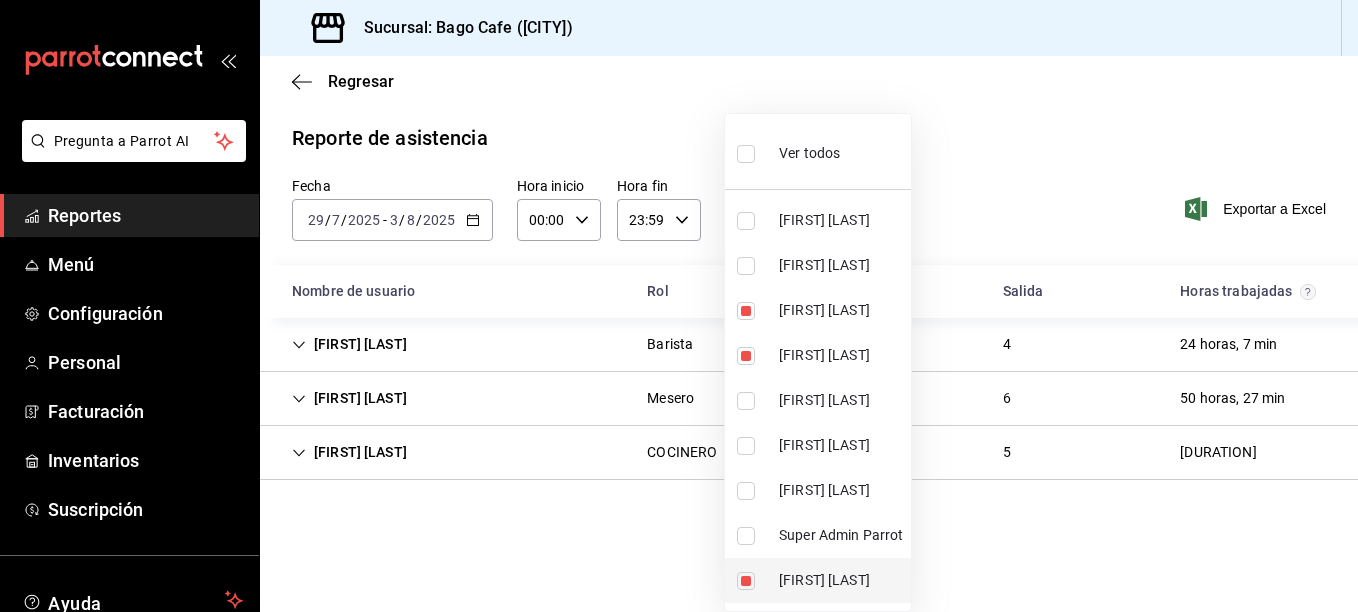 click at bounding box center [746, 581] 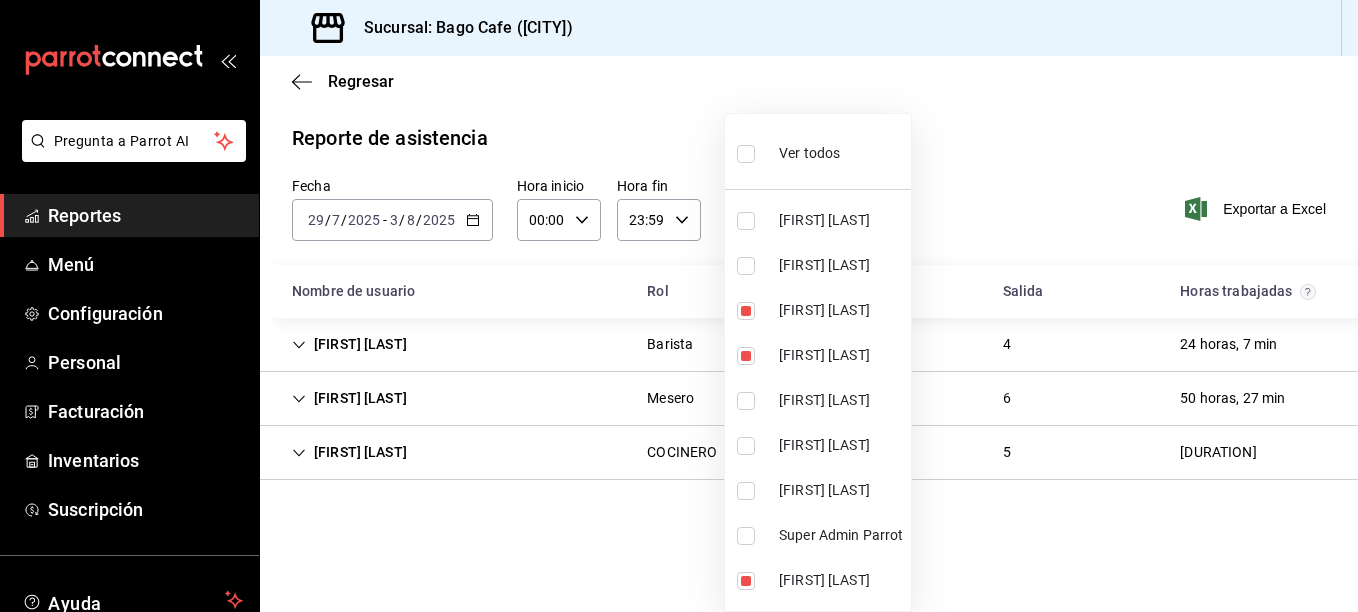 type on "[UUID],[UUID]" 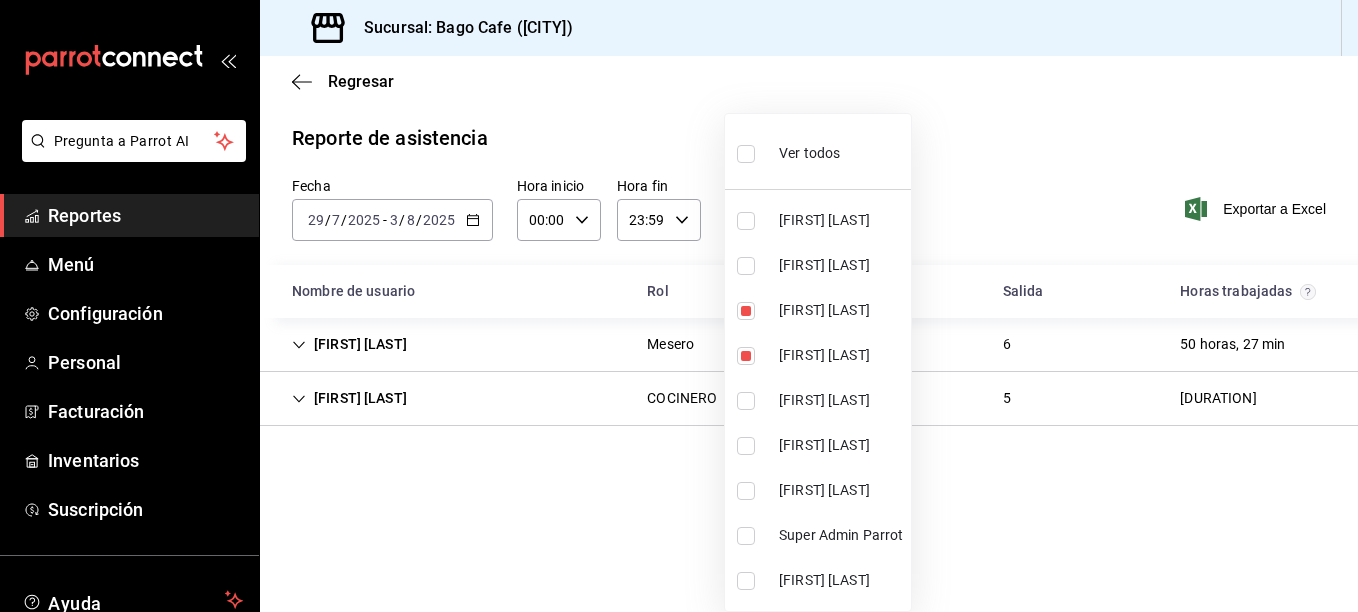 click at bounding box center (679, 306) 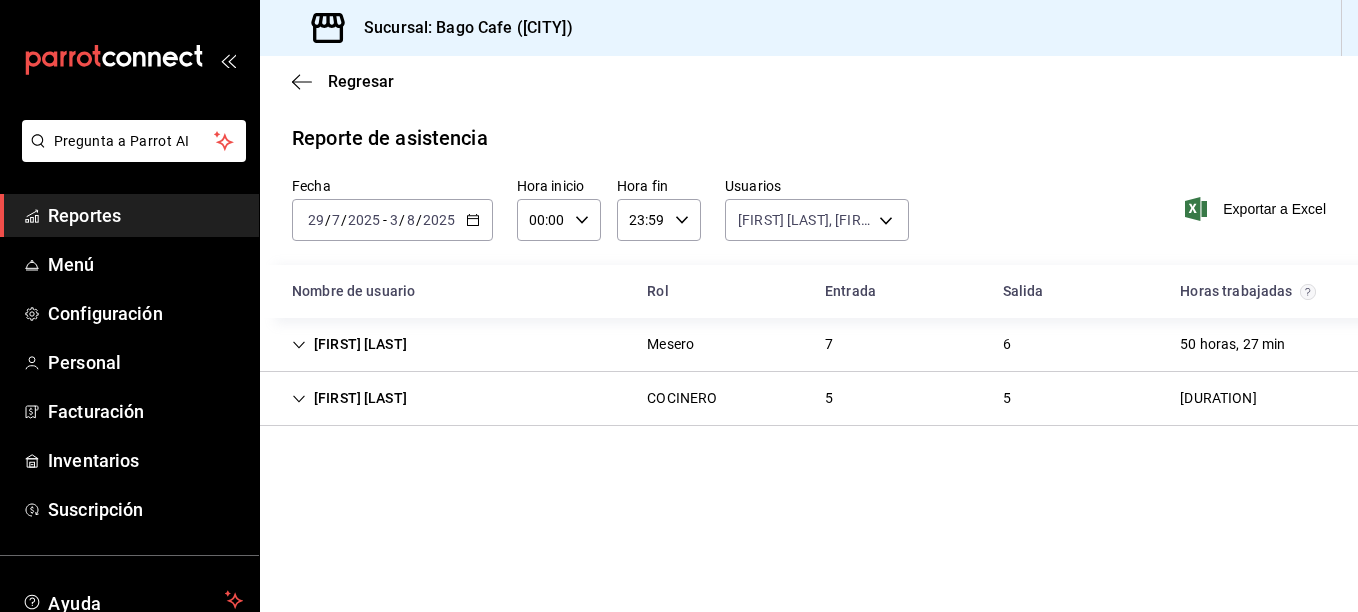 click 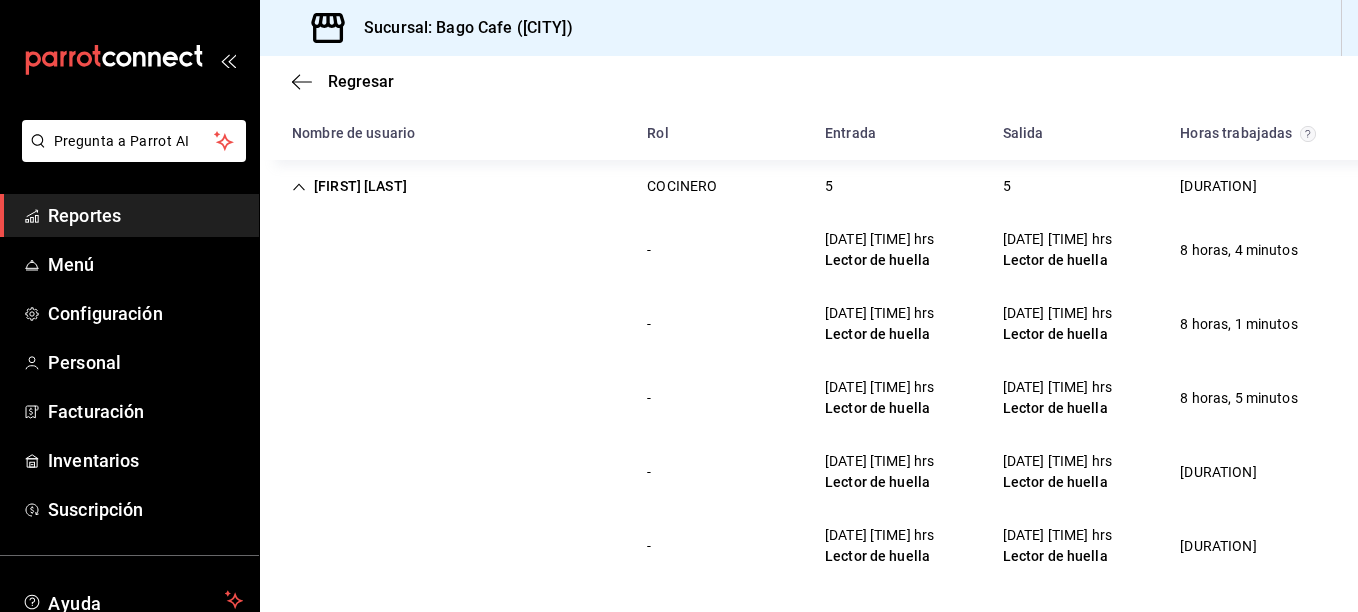 scroll, scrollTop: 215, scrollLeft: 0, axis: vertical 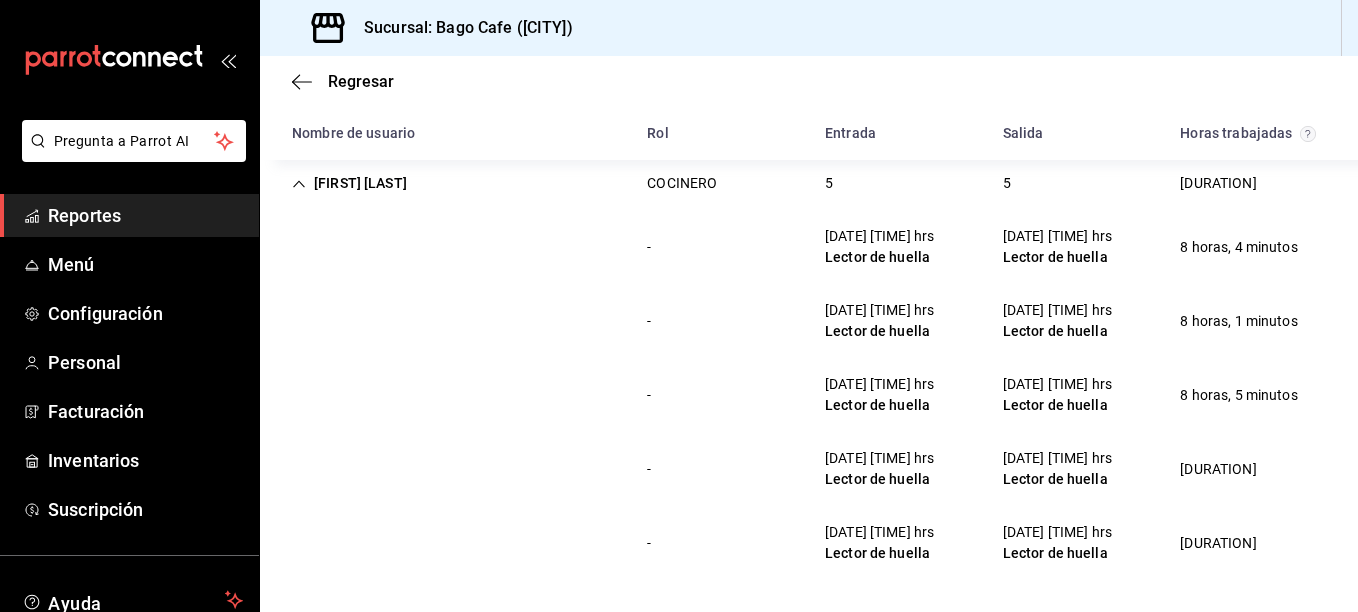 click on "[FIRST] [LAST]" at bounding box center (349, 183) 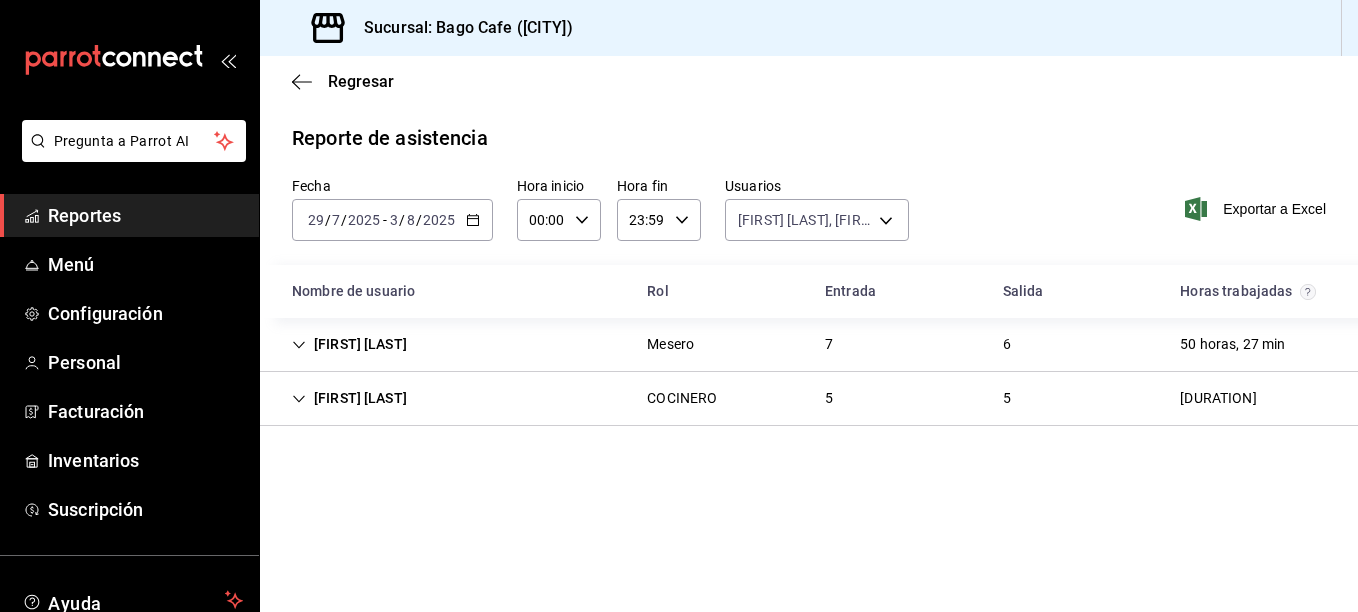 scroll, scrollTop: 0, scrollLeft: 0, axis: both 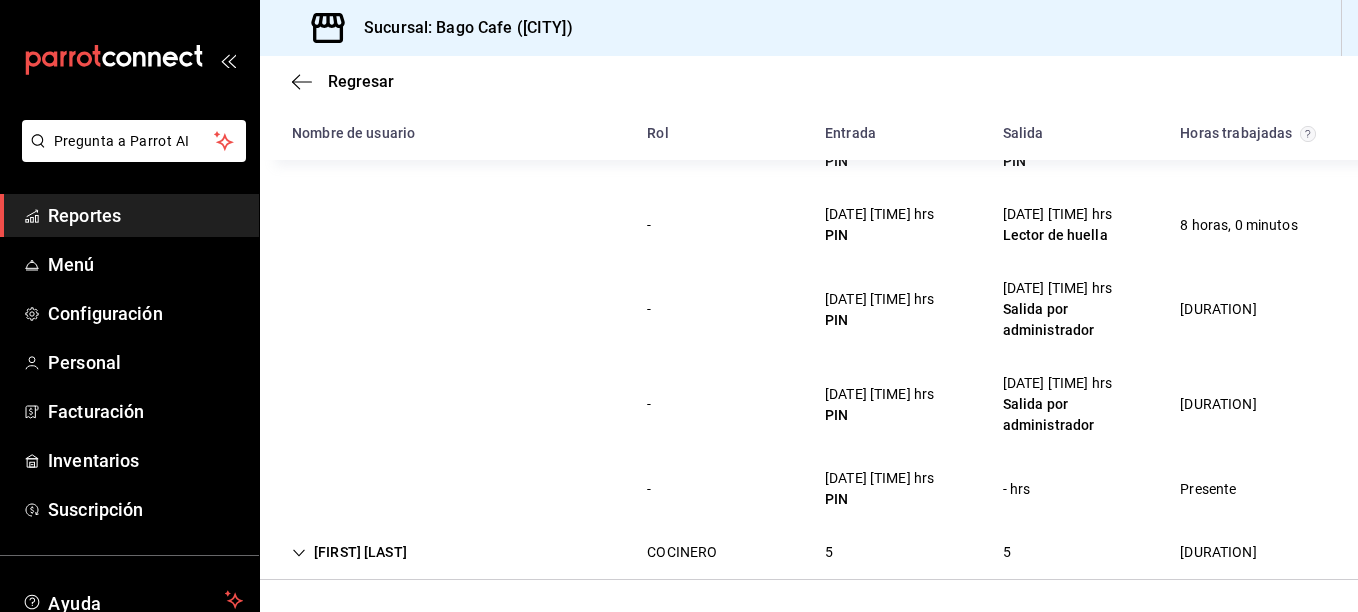 click on "Reportes" at bounding box center [145, 215] 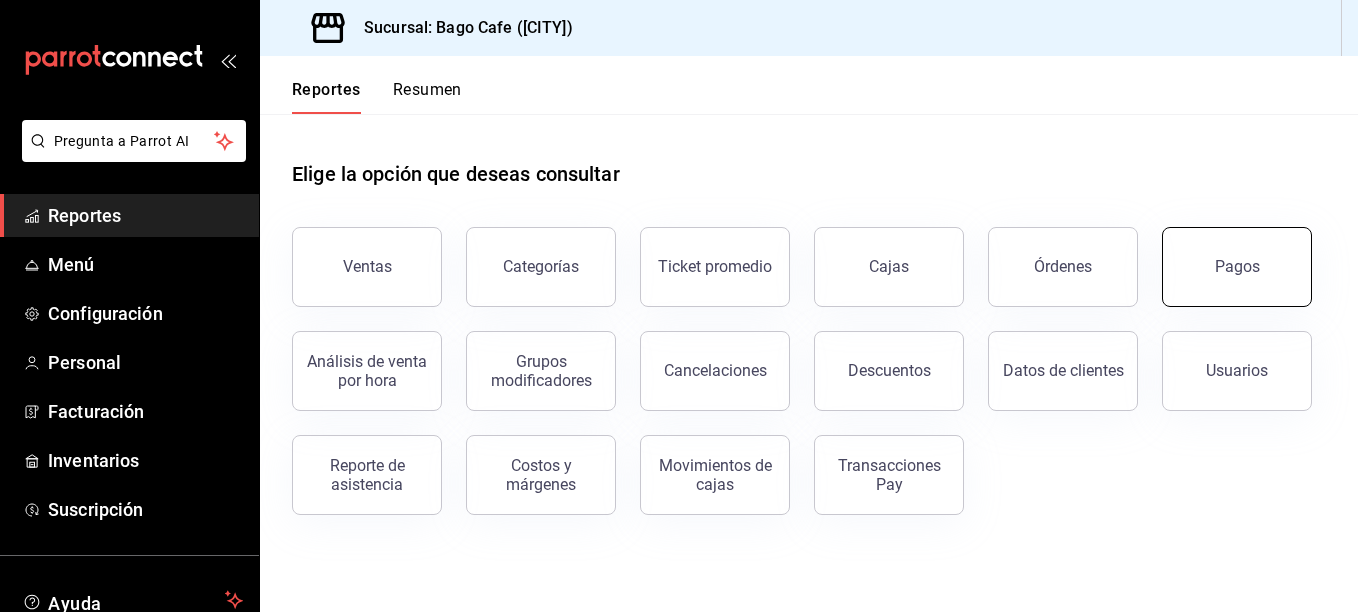 click on "Pagos" at bounding box center (1237, 267) 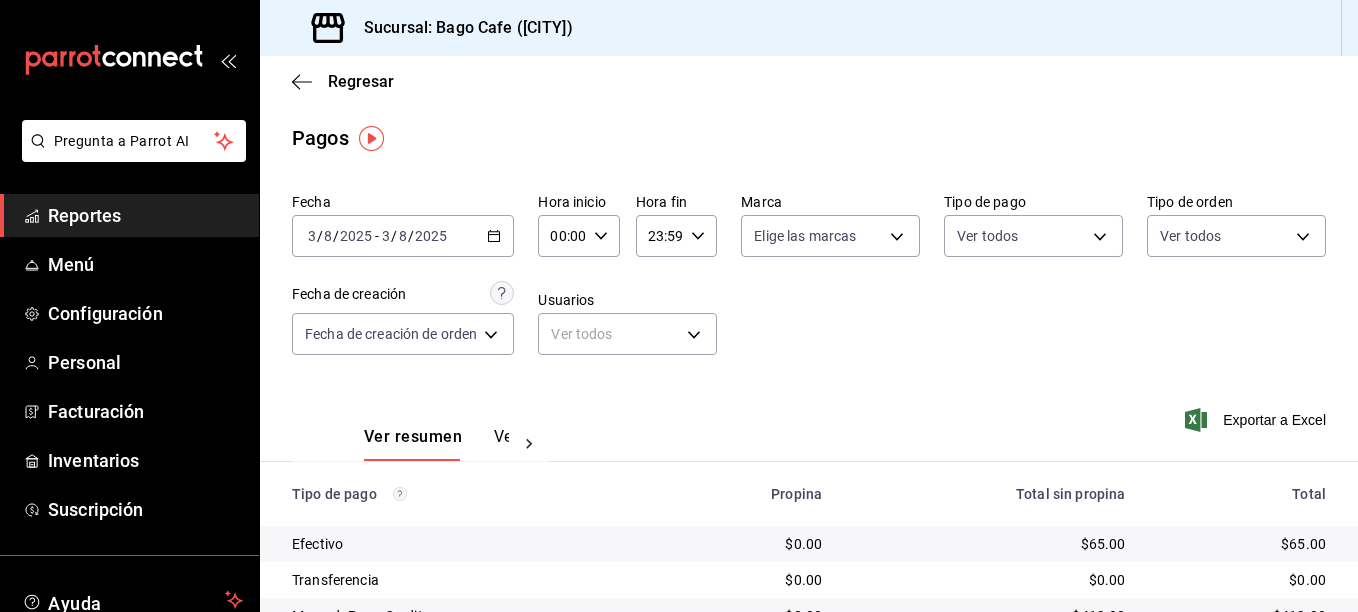 click 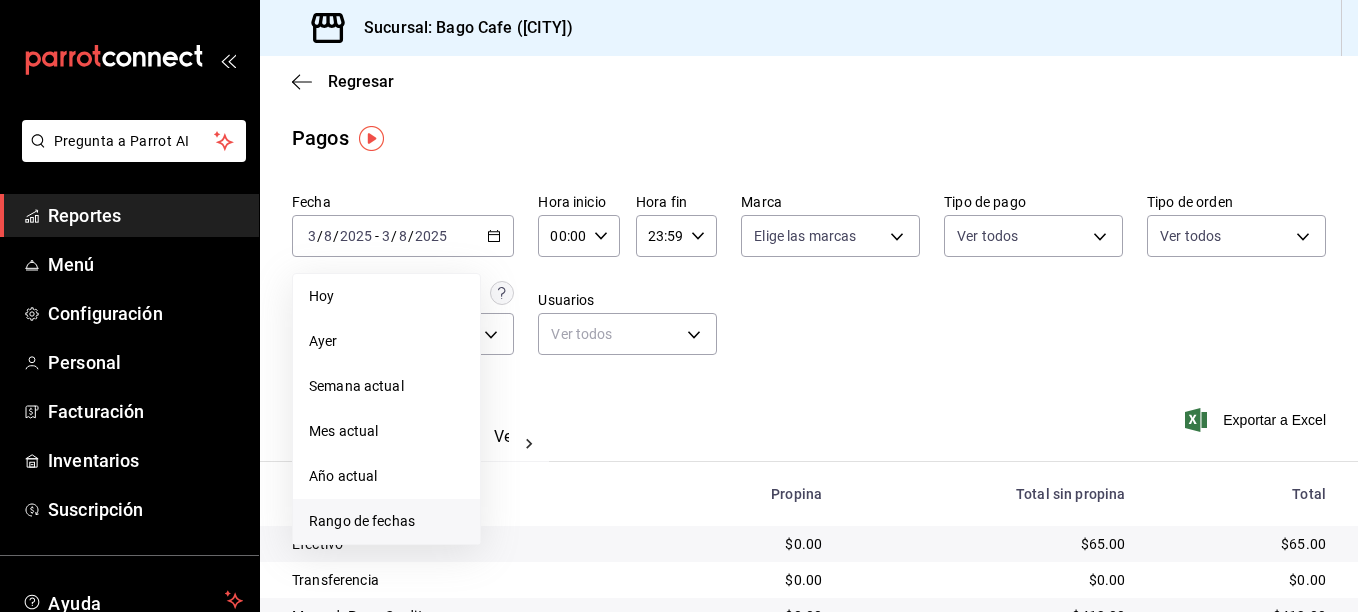 click on "Rango de fechas" at bounding box center (386, 521) 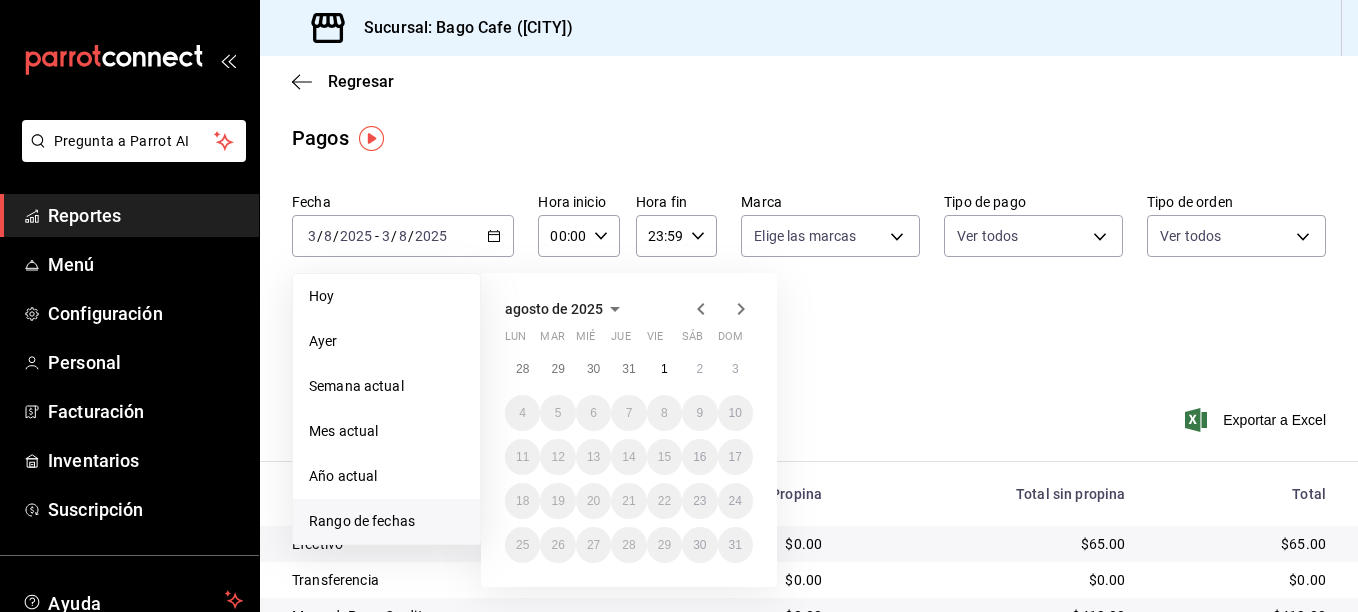 click 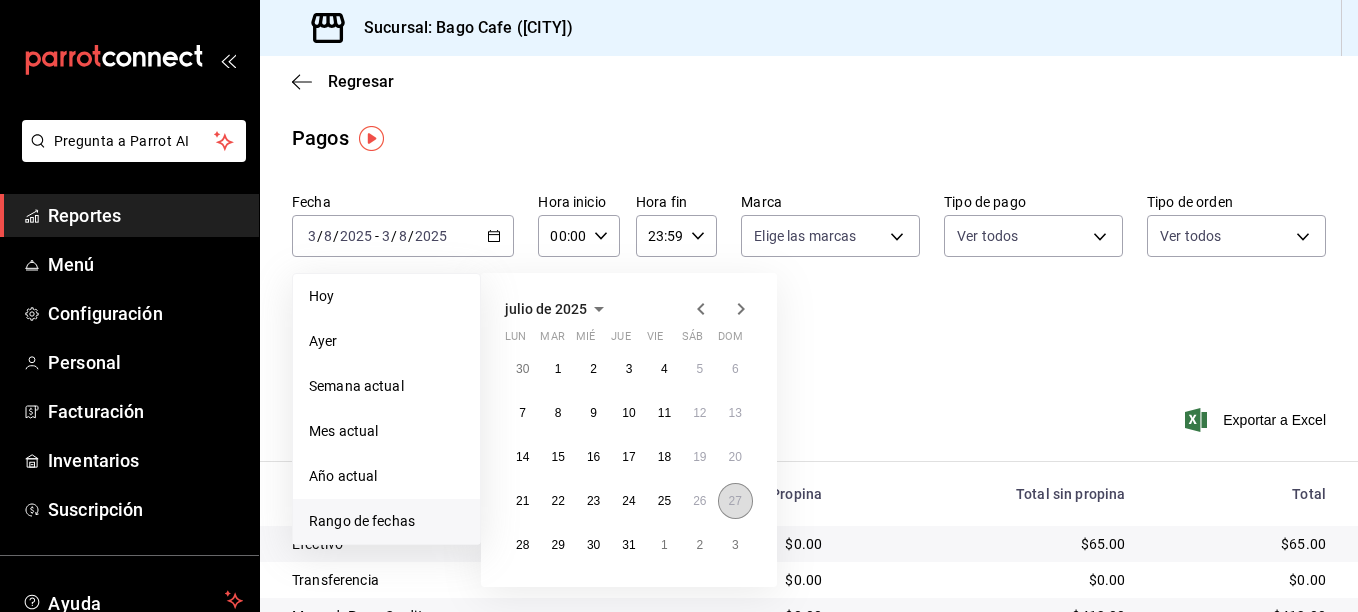 click on "27" at bounding box center (735, 501) 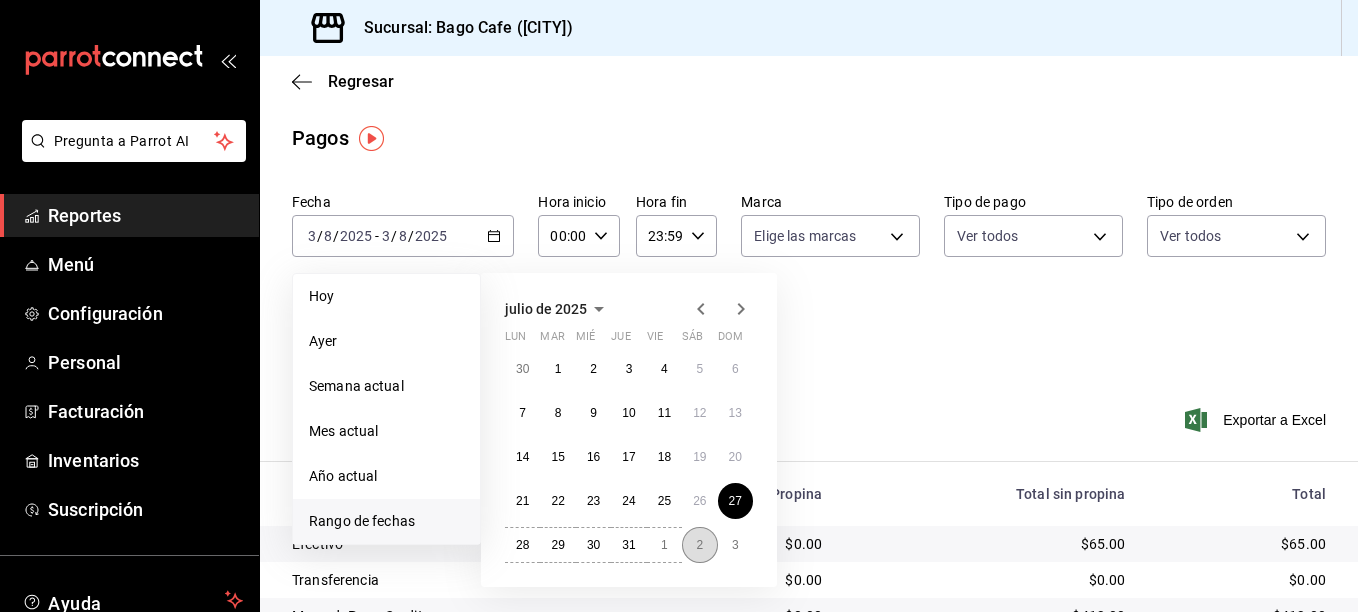 click on "2" at bounding box center [699, 545] 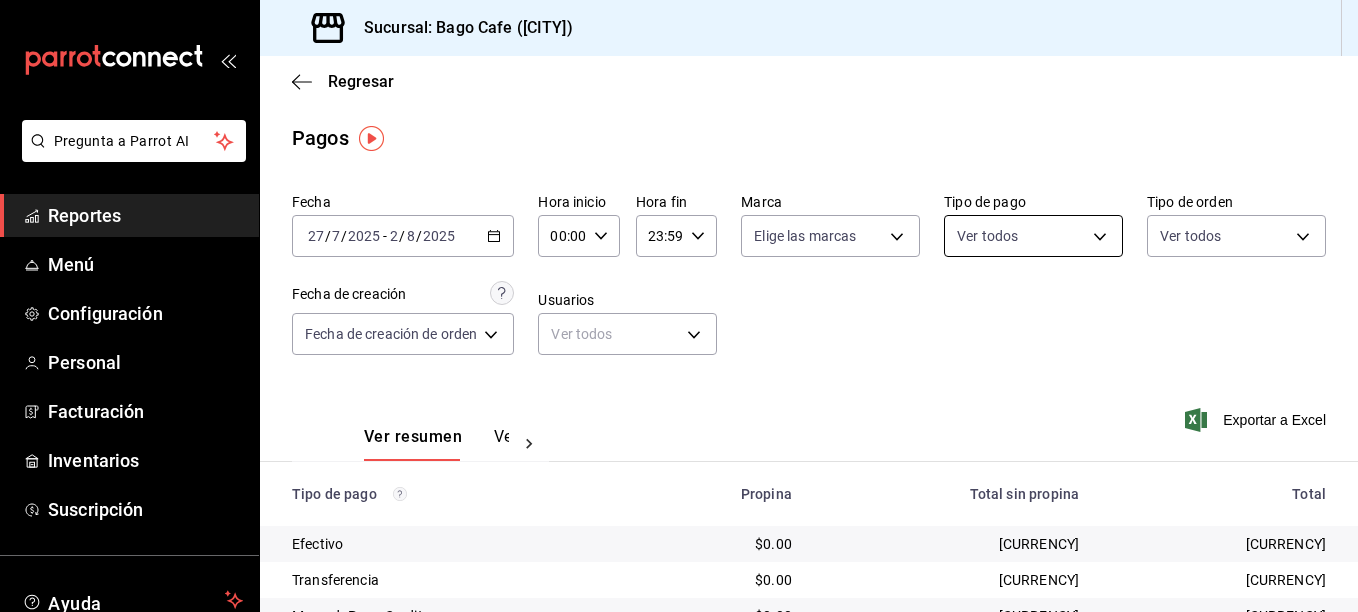 click on "Pregunta a Parrot AI Reportes   Menú   Configuración   Personal   Facturación   Inventarios   Suscripción   Ayuda Recomienda Parrot   [FIRST] [LAST]   Sugerir nueva función   Sucursal: Bago Cafe ([CITY]) Regresar Pagos Fecha [DATE] [DATE] / [DATE] / [DATE] - [DATE] [DATE] / [DATE] / [DATE] Hora inicio [TIME] Hora inicio Hora fin [TIME] Hora fin Marca Elige las marcas Tipo de pago Ver todos Tipo de orden Ver todos Fecha de creación   Fecha de creación de orden ORDER Usuarios Ver todos null Ver resumen Ver pagos Exportar a Excel Tipo de pago   Propina Total sin propina Total Efectivo [CURRENCY] [CURRENCY] [CURRENCY] Transferencia [CURRENCY] [CURRENCY] [CURRENCY] MercadoPago Credito [CURRENCY] [CURRENCY] [CURRENCY] MercadoPago Debito [CURRENCY] [CURRENCY] [CURRENCY] Mercado Pago Vales [CURRENCY] [CURRENCY] [CURRENCY] UBER [CURRENCY] [CURRENCY] [CURRENCY] CxC [CURRENCY] [CURRENCY] [CURRENCY] Pay [CURRENCY] [CURRENCY] [CURRENCY] Total [CURRENCY] [CURRENCY] [CURRENCY] GANA 1 MES GRATIS EN TU SUSCRIPCIÓN AQUÍ Ver video tutorial Ir a video Pregunta a Parrot AI Reportes   Menú   Configuración" at bounding box center (679, 306) 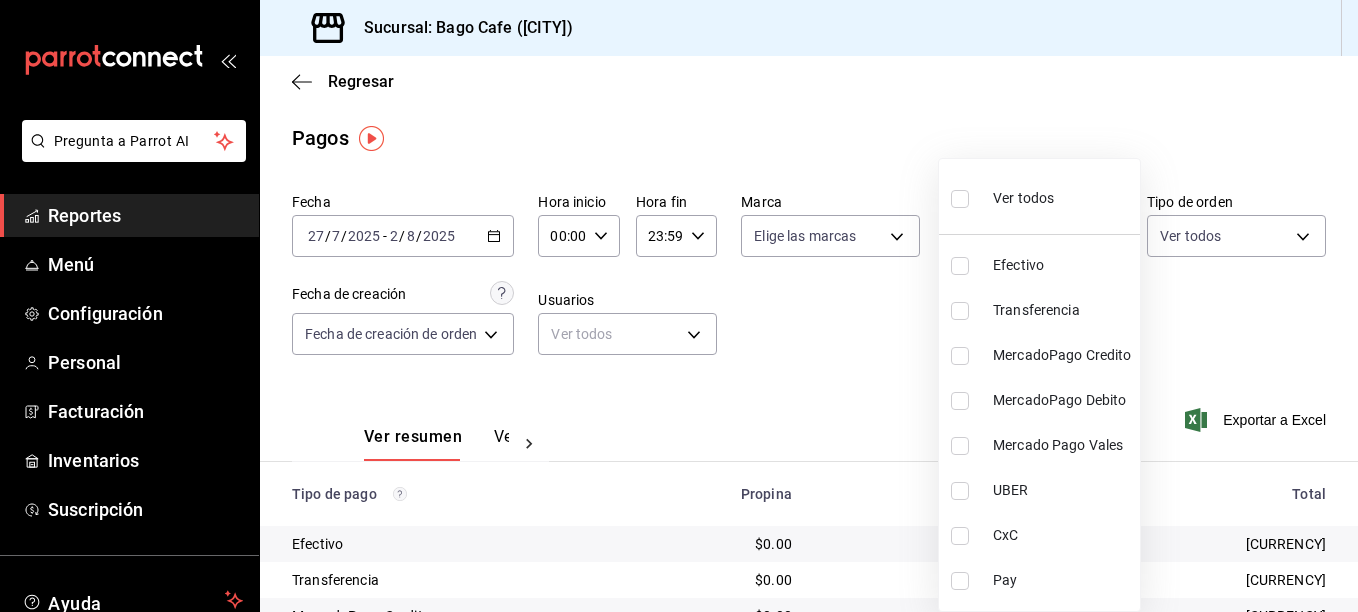click at bounding box center (960, 536) 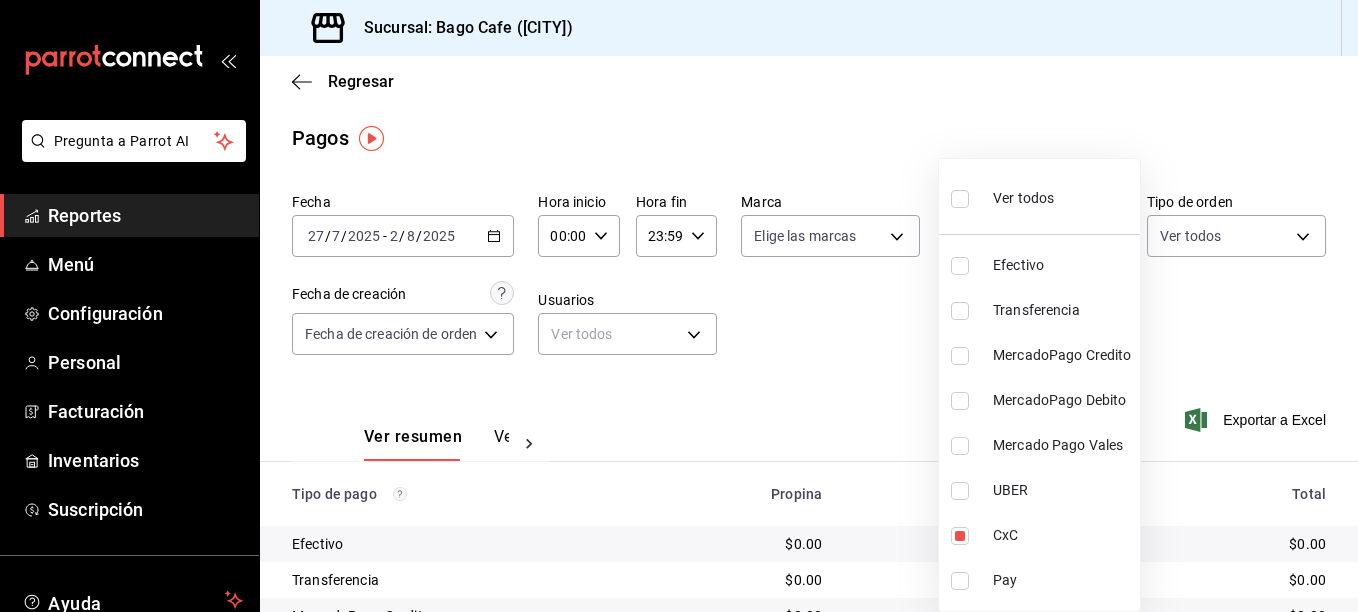 click at bounding box center [679, 306] 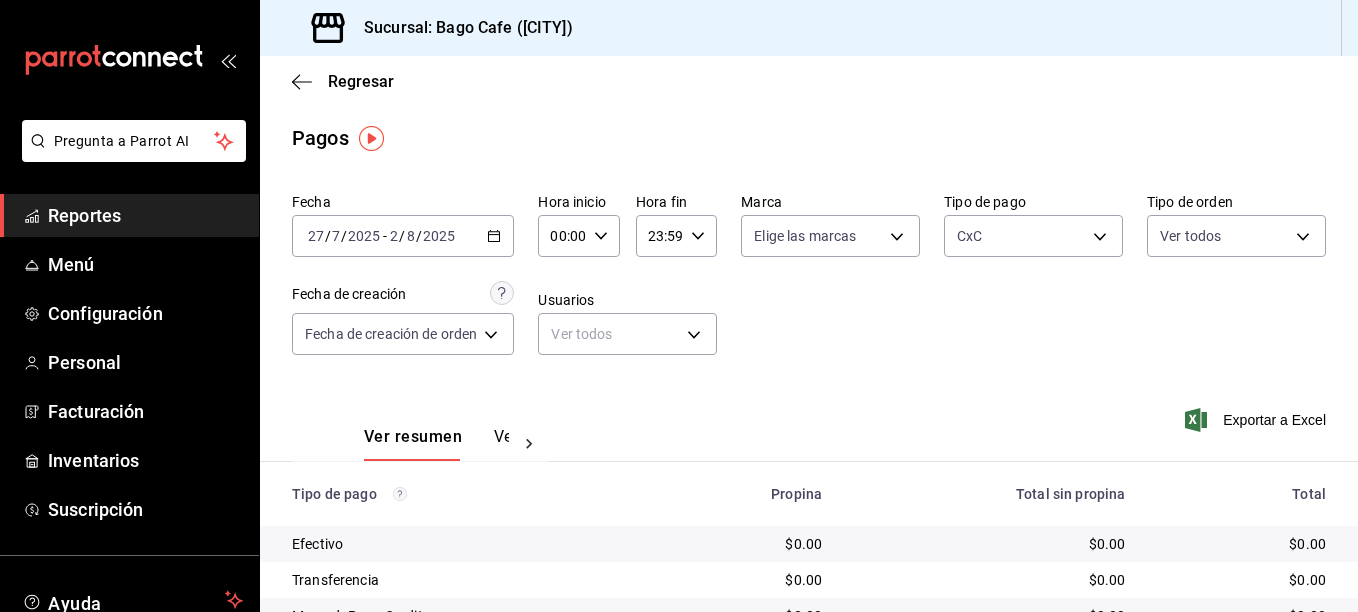 click on "Ver pagos" at bounding box center (531, 444) 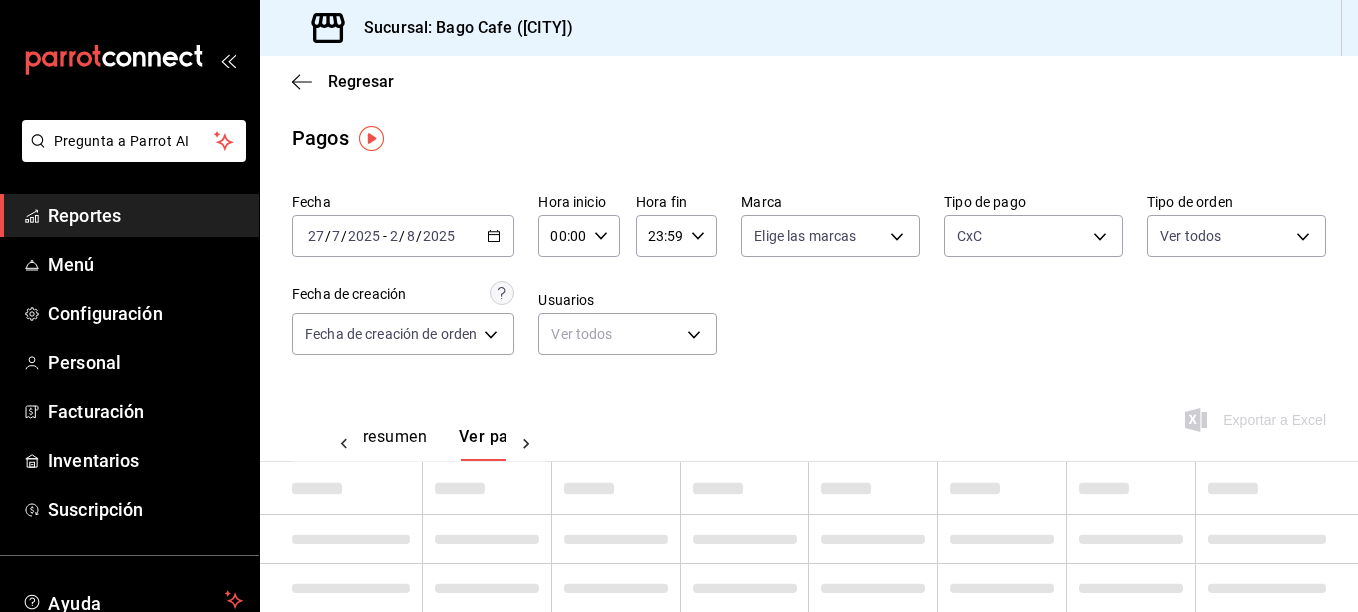 scroll, scrollTop: 0, scrollLeft: 59, axis: horizontal 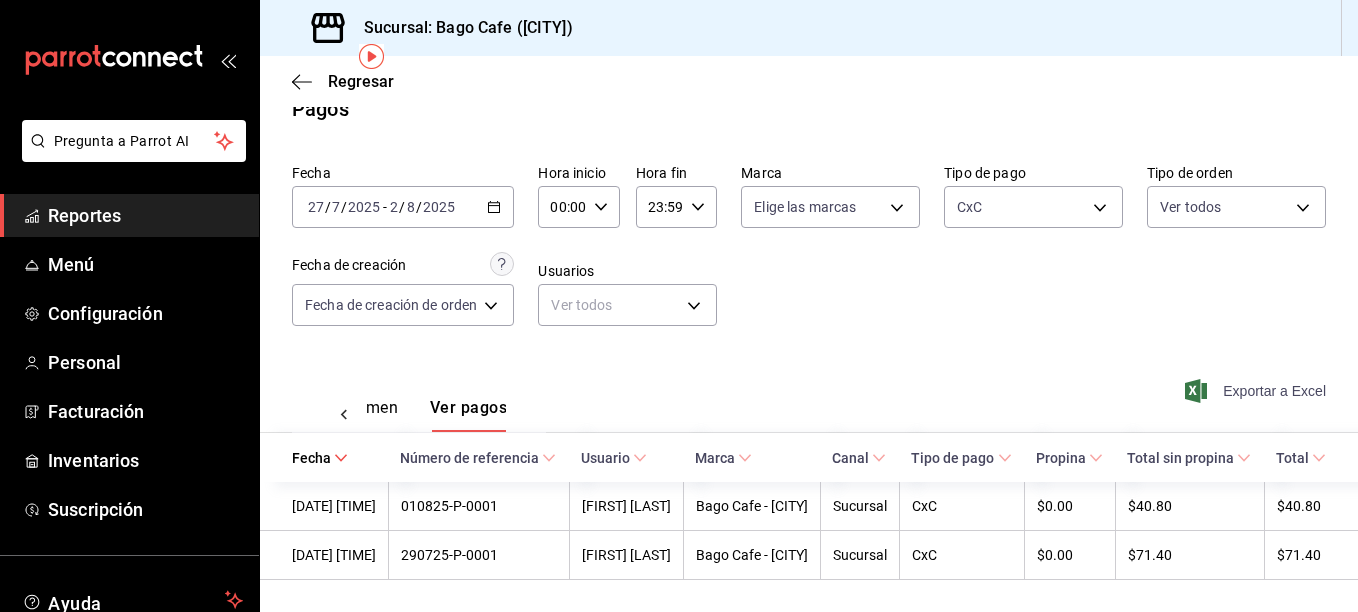 click on "Exportar a Excel" at bounding box center [1257, 391] 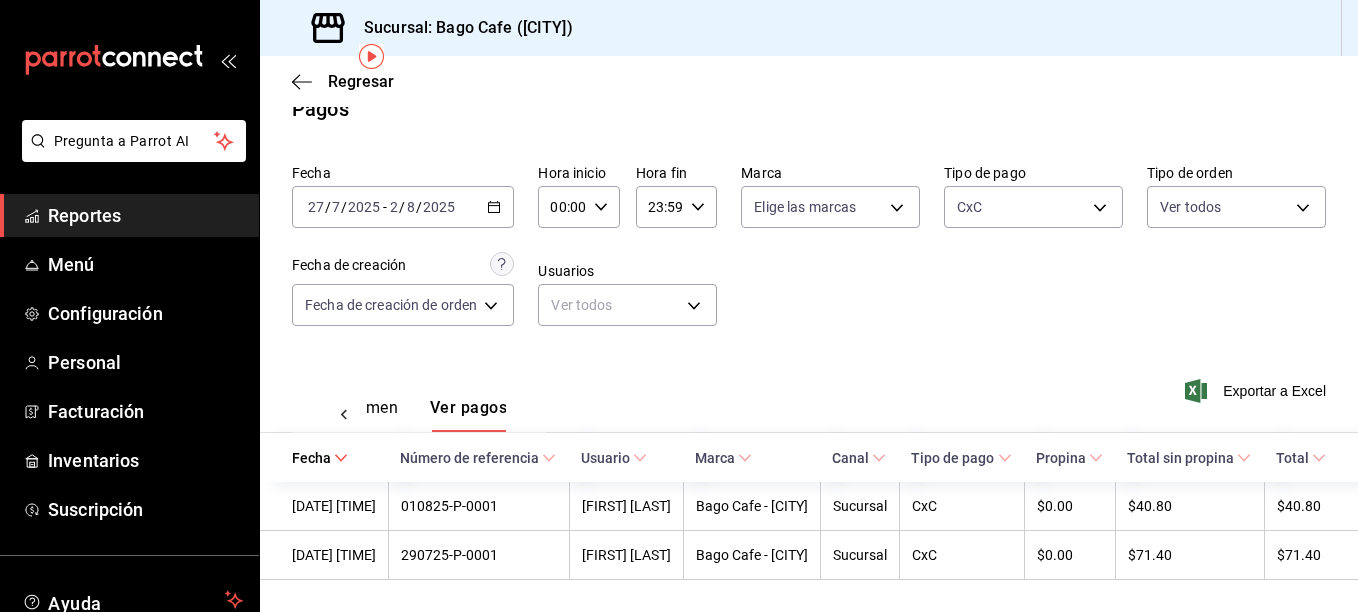 click on "Fecha [DATE] [DATE] / [DATE] / [DATE] - [DATE] [DATE] / [DATE] / [DATE] Hora inicio [TIME] Hora inicio Hora fin [TIME] Hora fin Marca Elige las marcas Tipo de pago CxC [UUID] Tipo de orden Ver todos Fecha de creación   Fecha de creación de orden ORDER Usuarios Ver todos null" at bounding box center (809, 253) 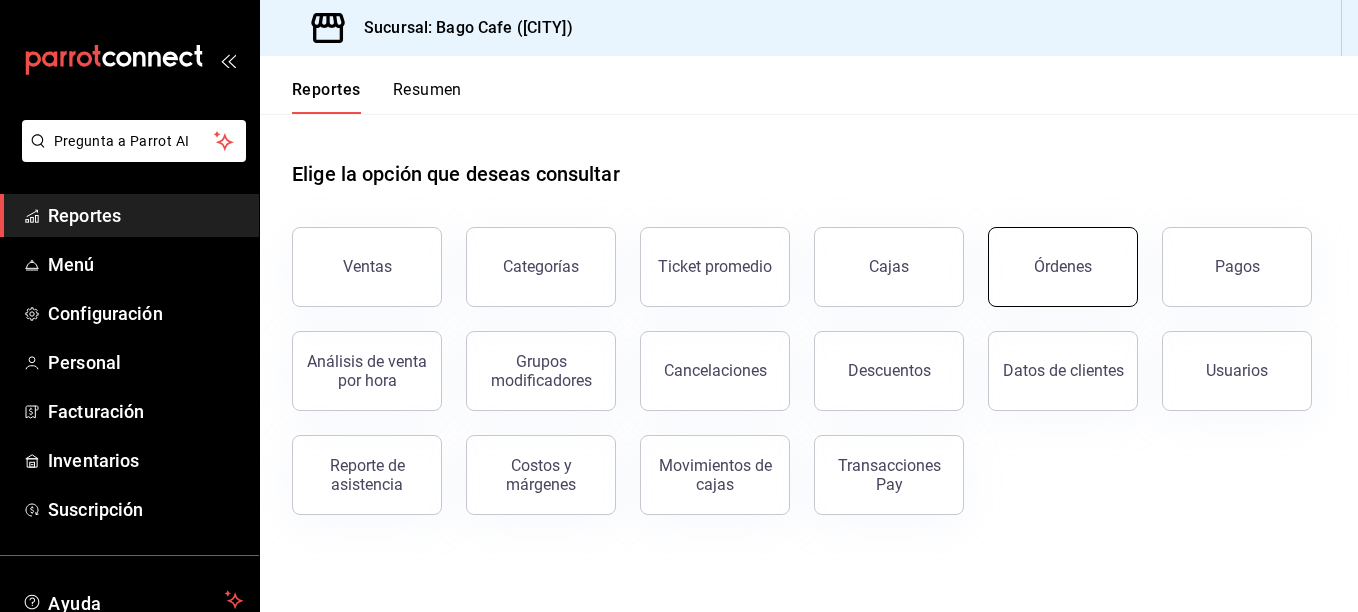 click on "Órdenes" at bounding box center [1063, 266] 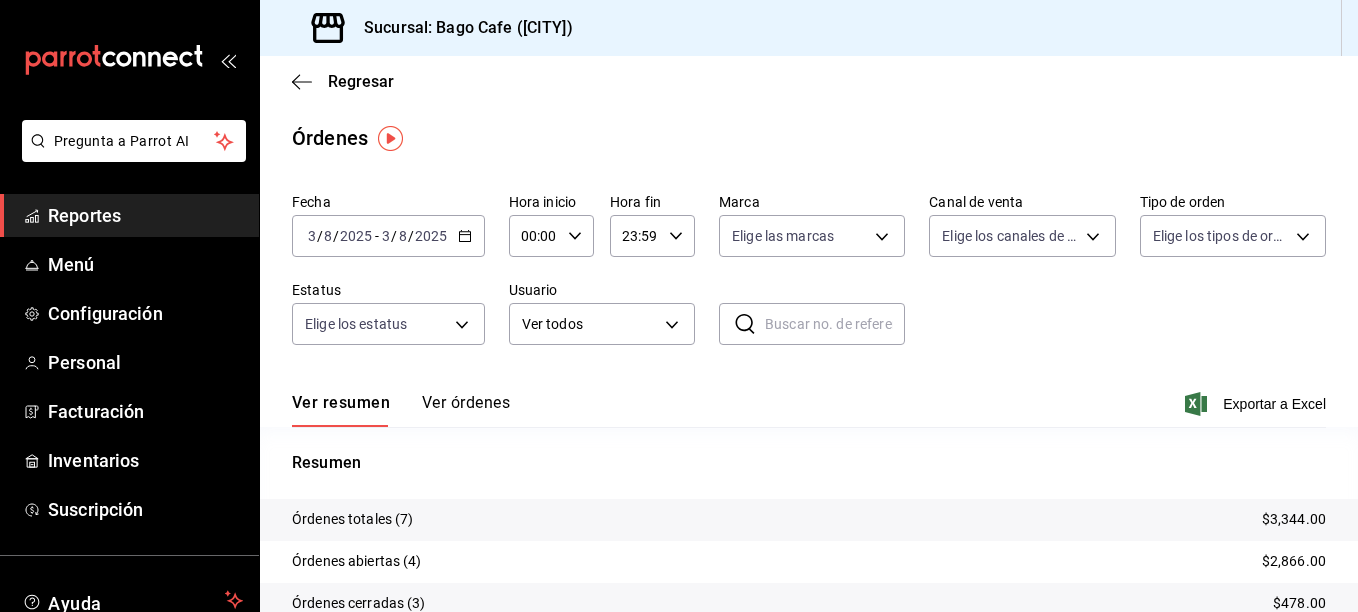 click on "2025-08-03 3 / 8 / 2025 - 2025-08-03 3 / 8 / 2025" at bounding box center (388, 236) 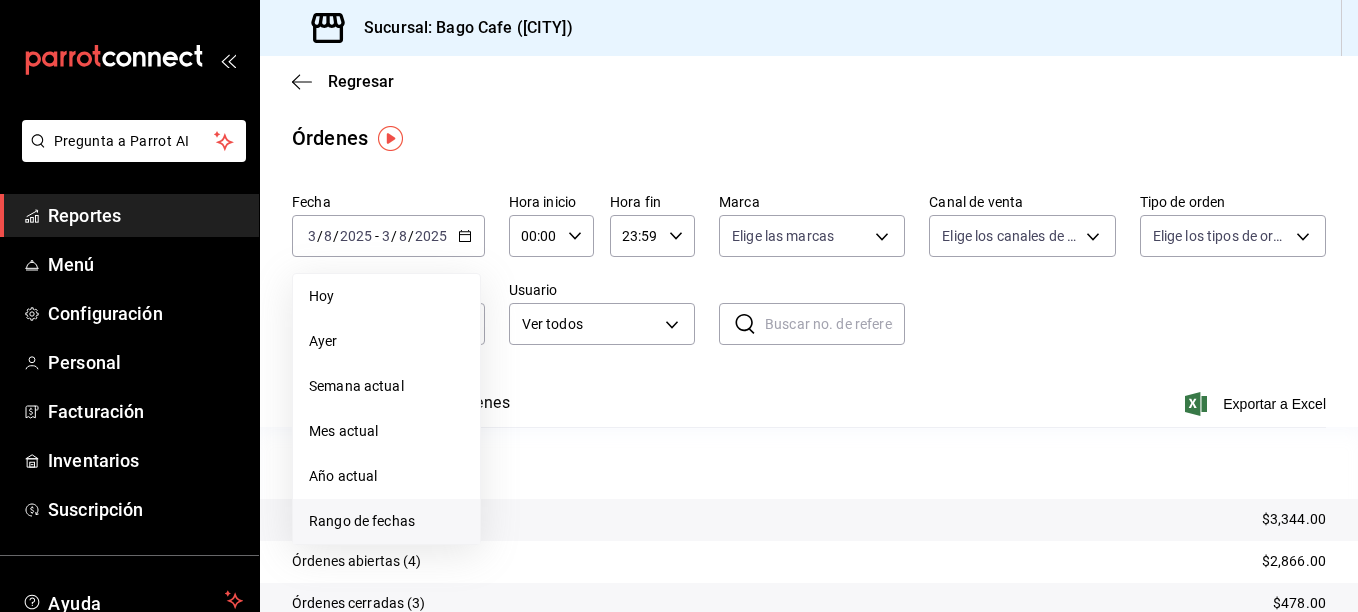 click on "Rango de fechas" at bounding box center [386, 521] 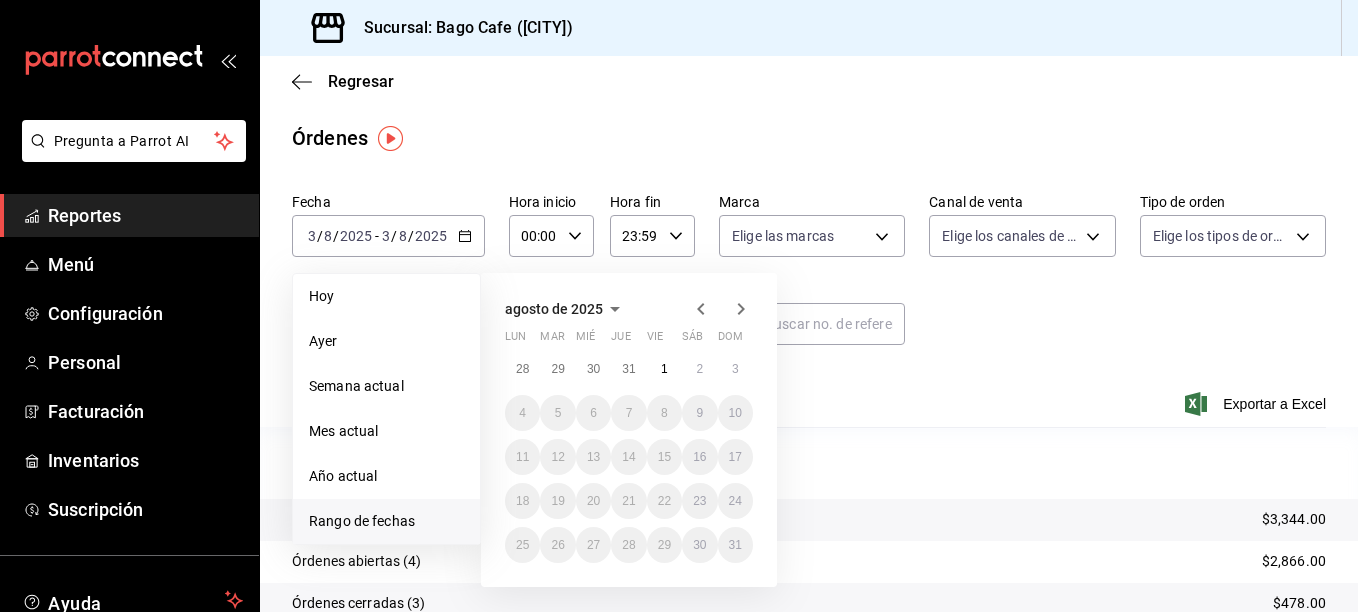 click 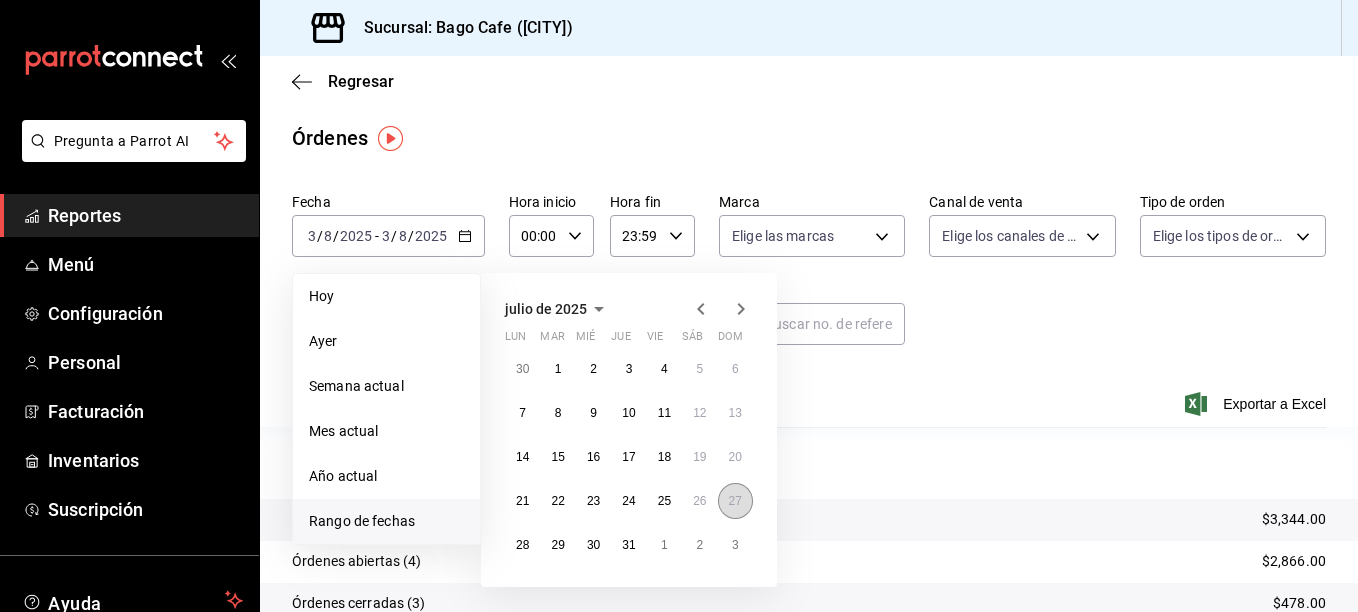 click on "27" at bounding box center (735, 501) 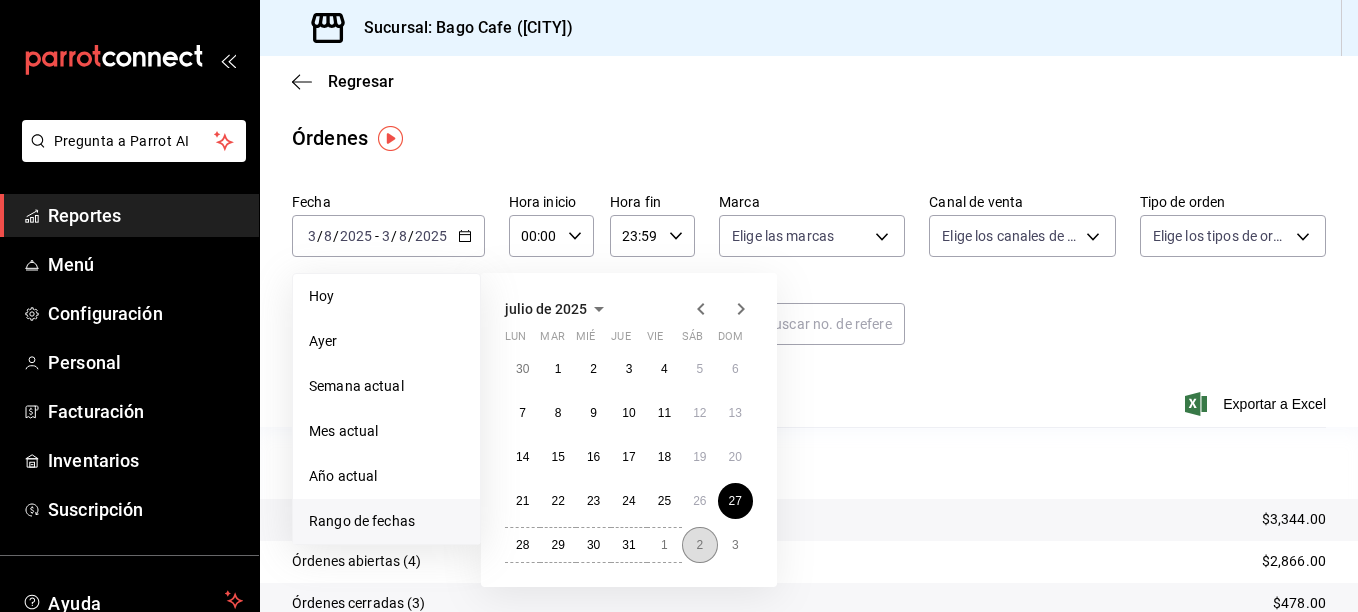 click on "2" at bounding box center (699, 545) 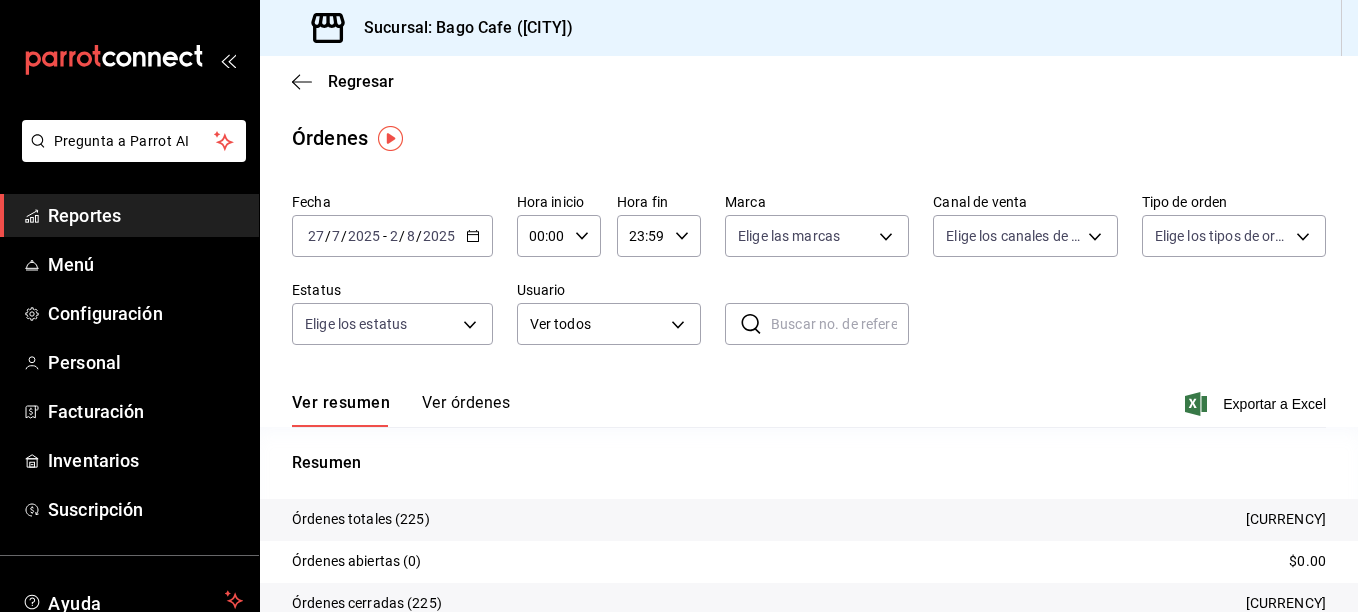 click on "Ver órdenes" at bounding box center [466, 410] 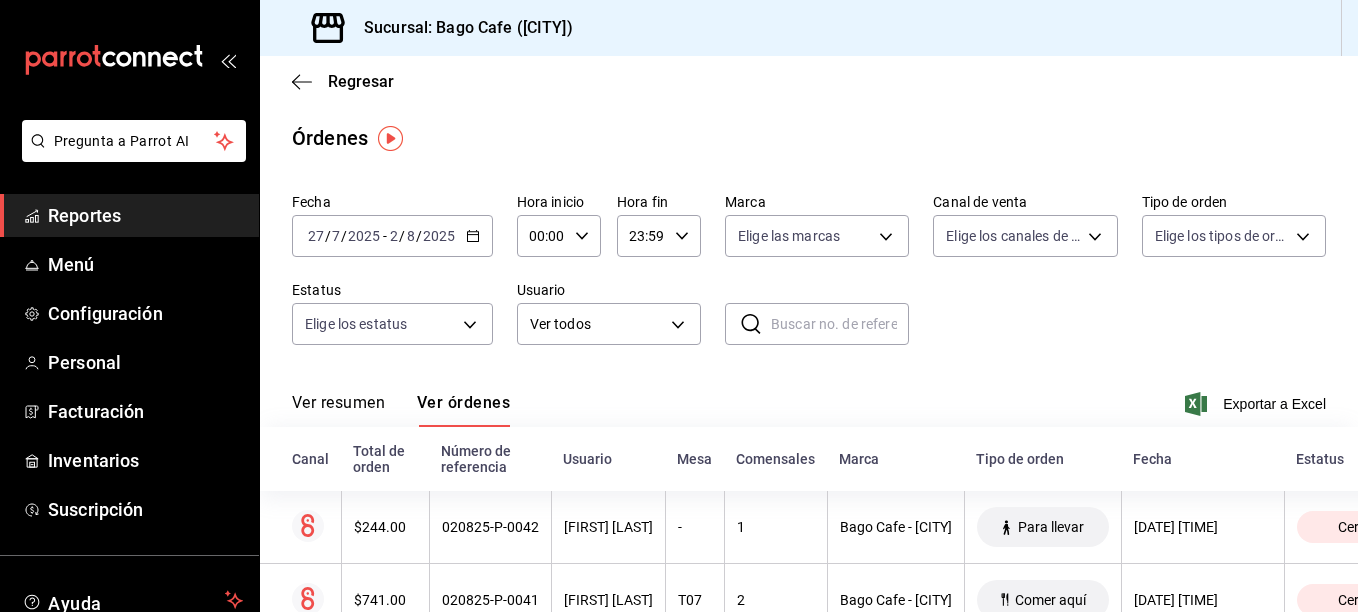 click at bounding box center (840, 324) 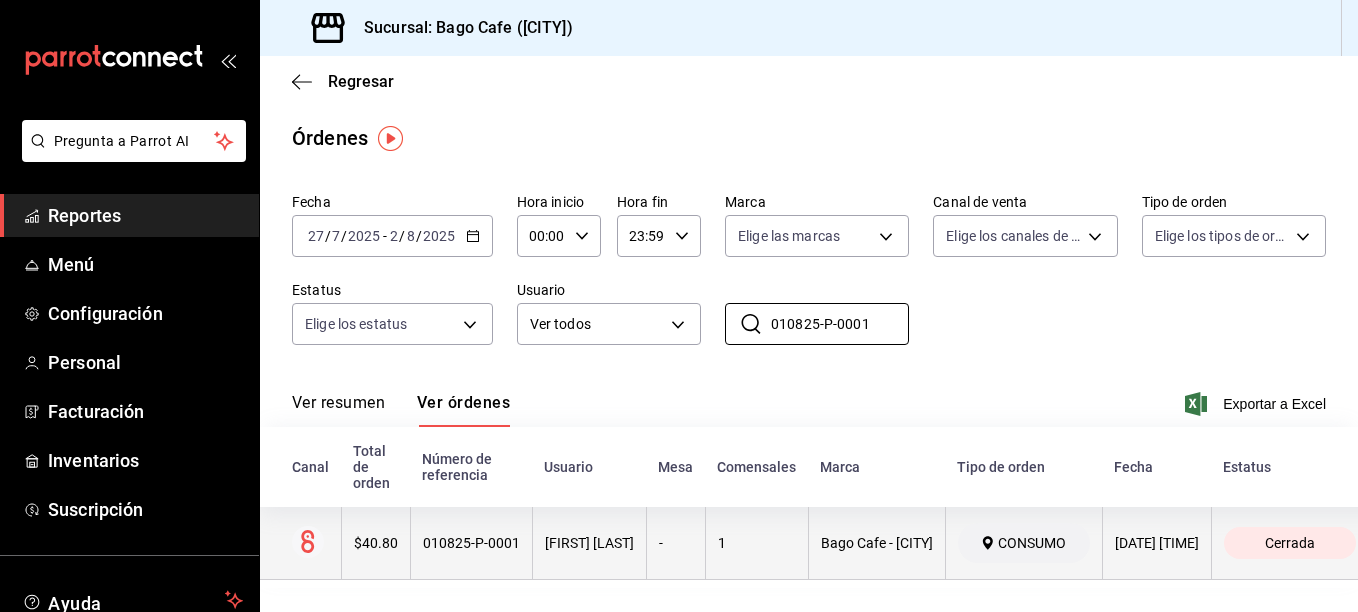 click on "010825-P-0001" at bounding box center (471, 543) 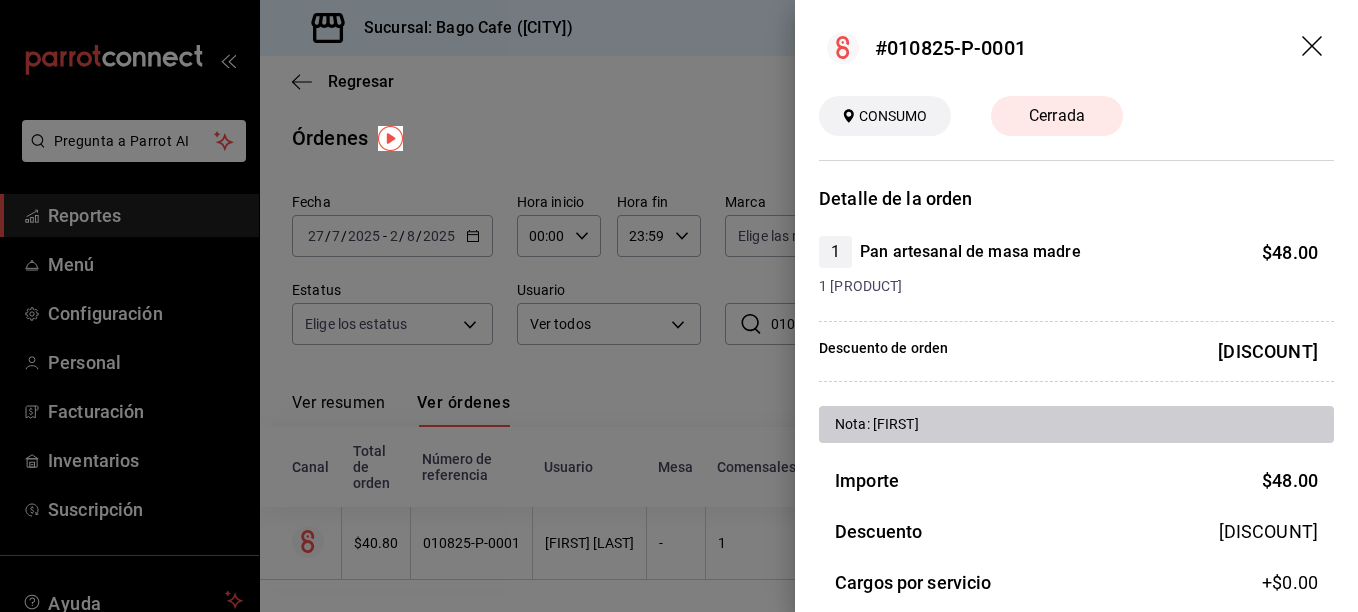 click at bounding box center (679, 306) 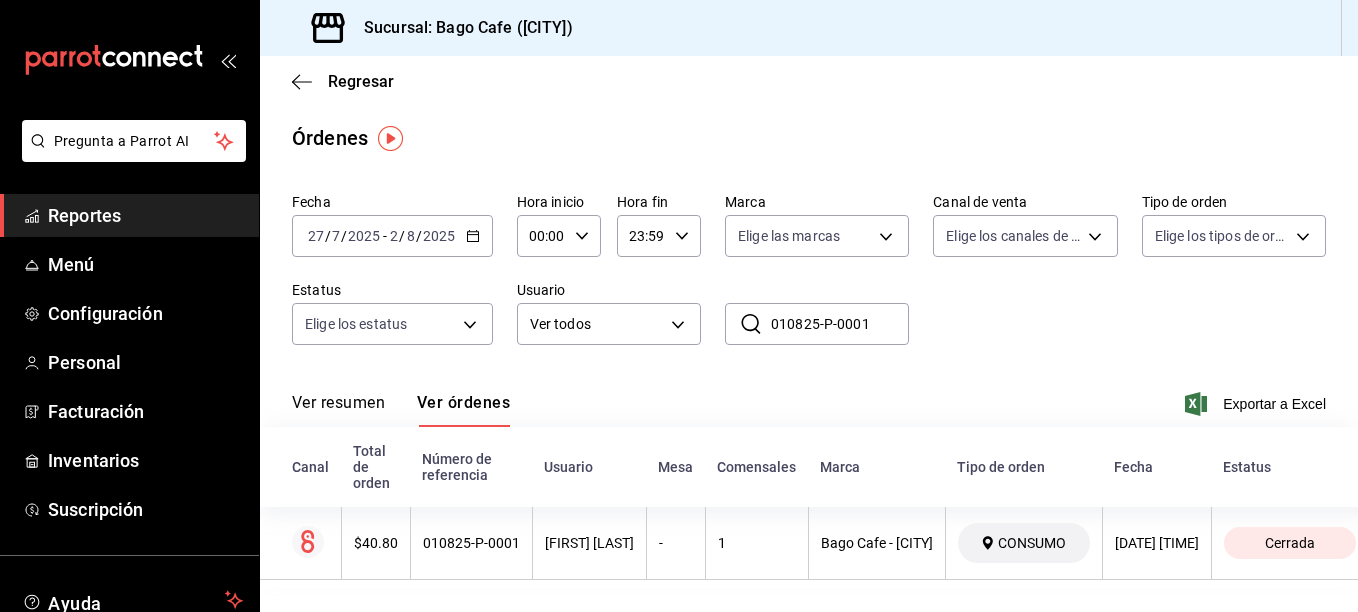 click on "010825-P-0001" at bounding box center (840, 324) 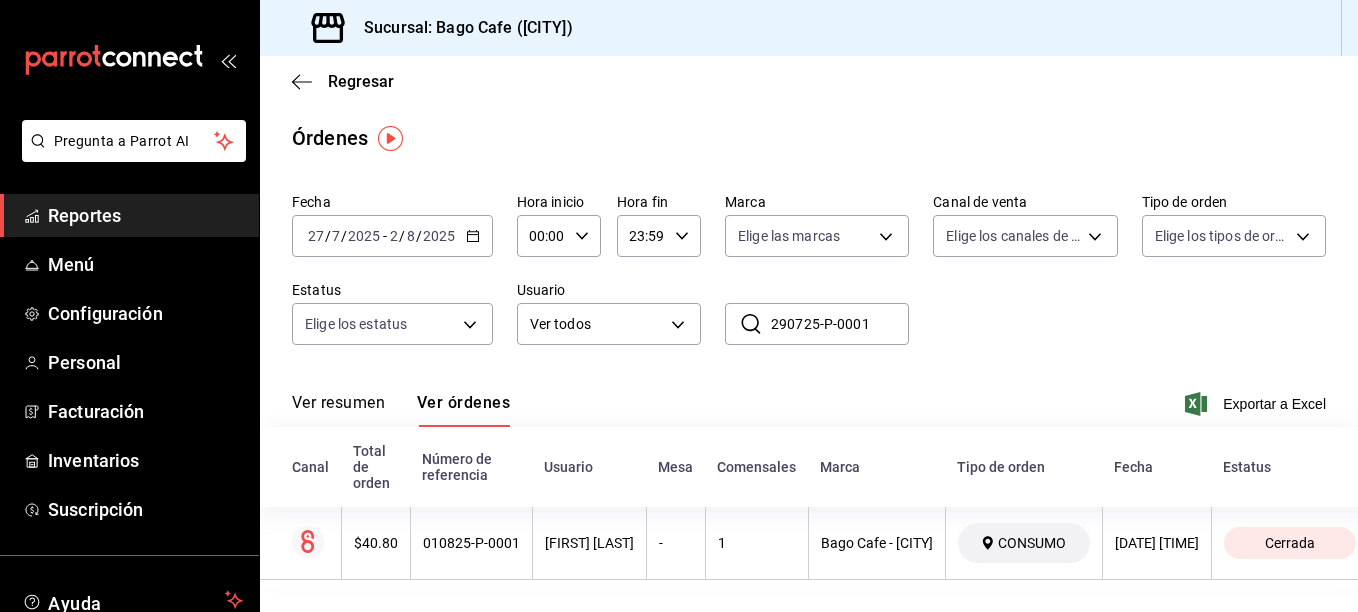 type on "290725-P-0001" 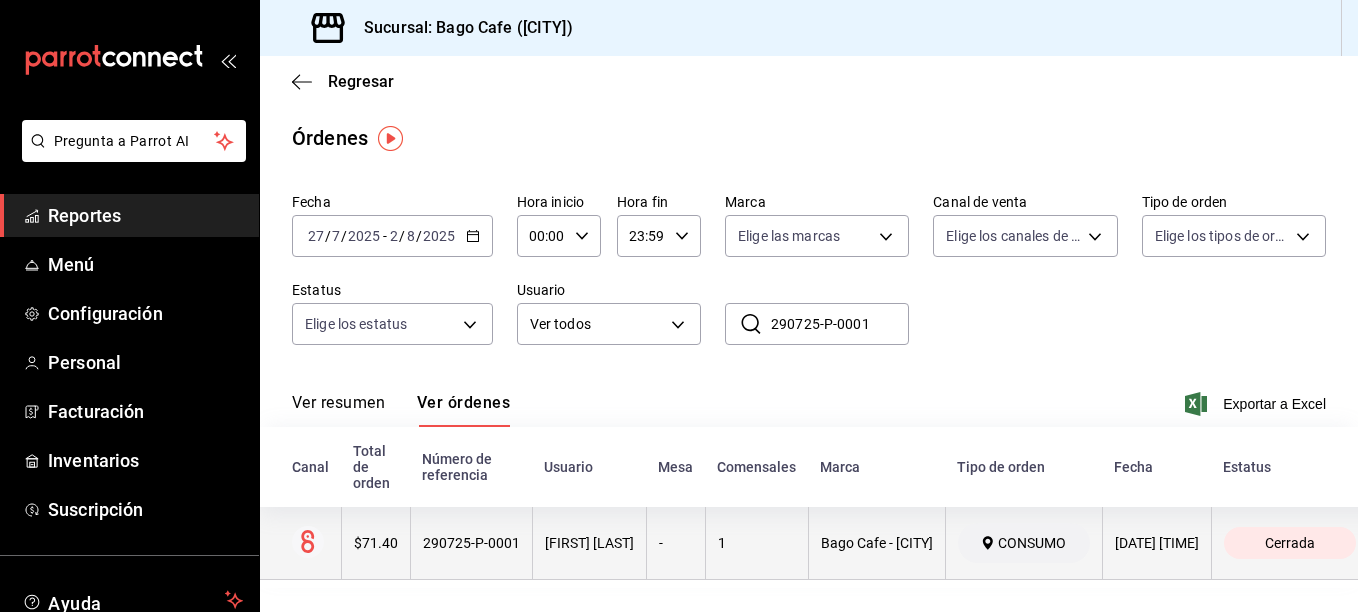 click on "290725-P-0001" at bounding box center [471, 543] 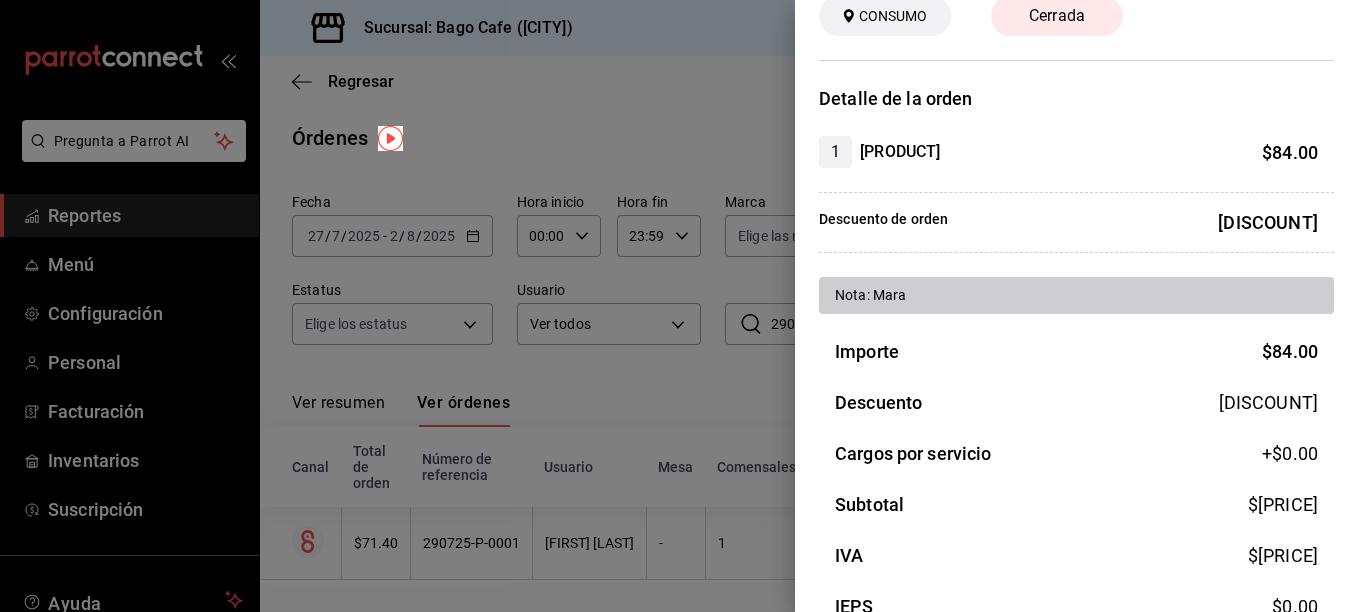 scroll, scrollTop: 200, scrollLeft: 0, axis: vertical 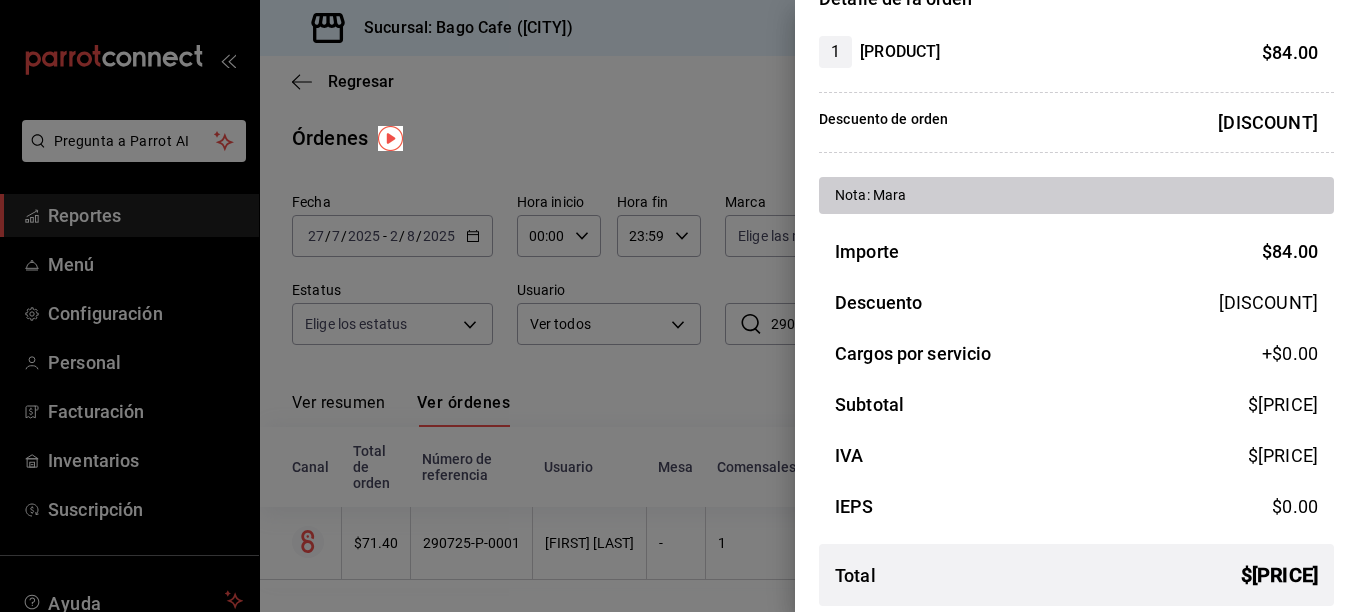 type 